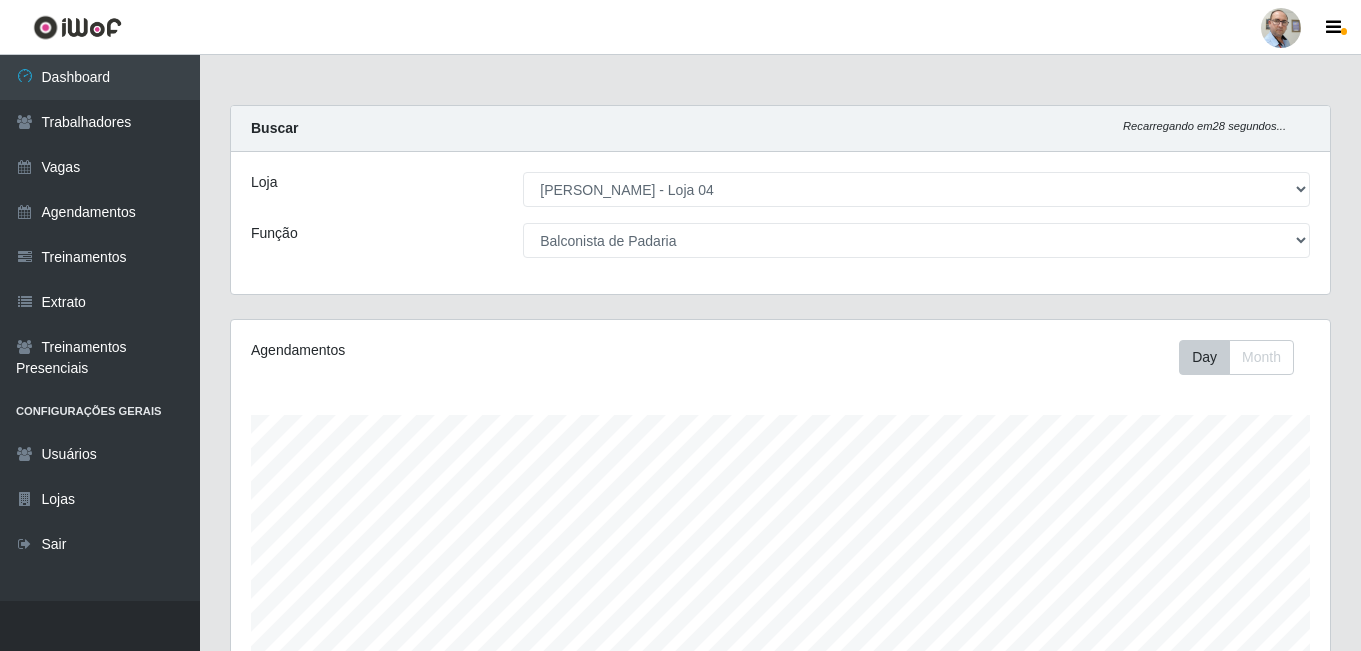 select on "251" 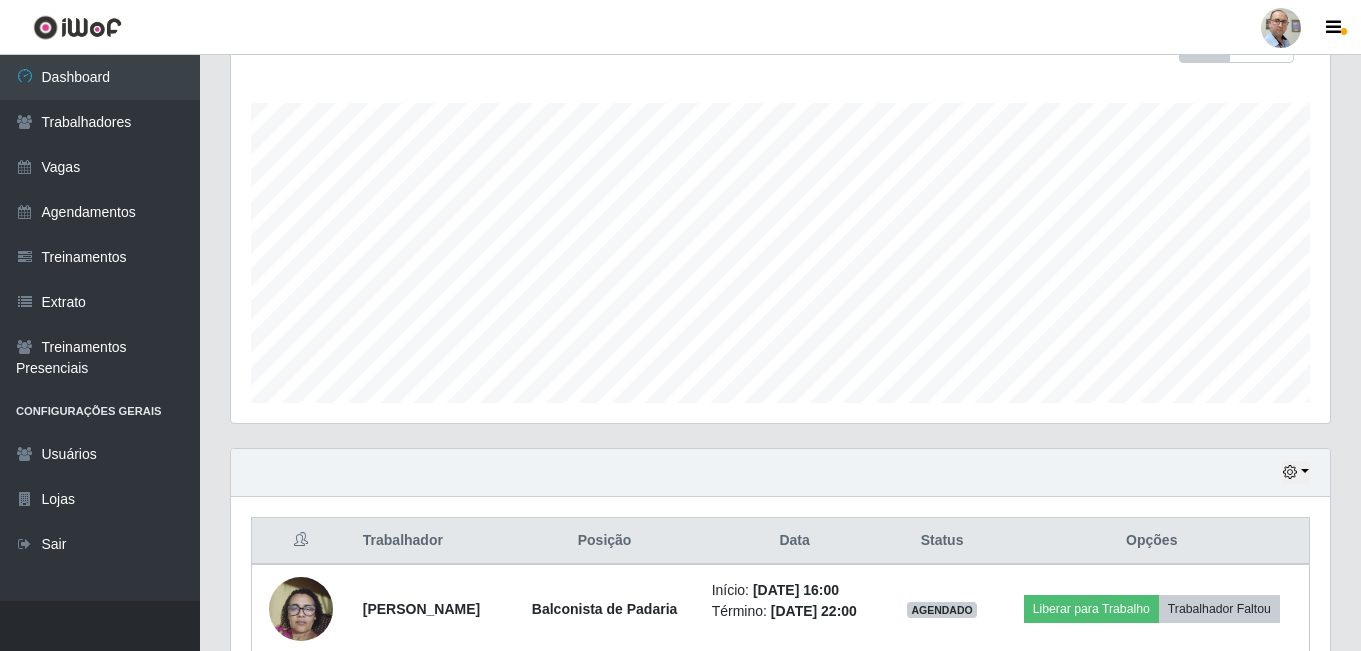 scroll, scrollTop: 999585, scrollLeft: 998901, axis: both 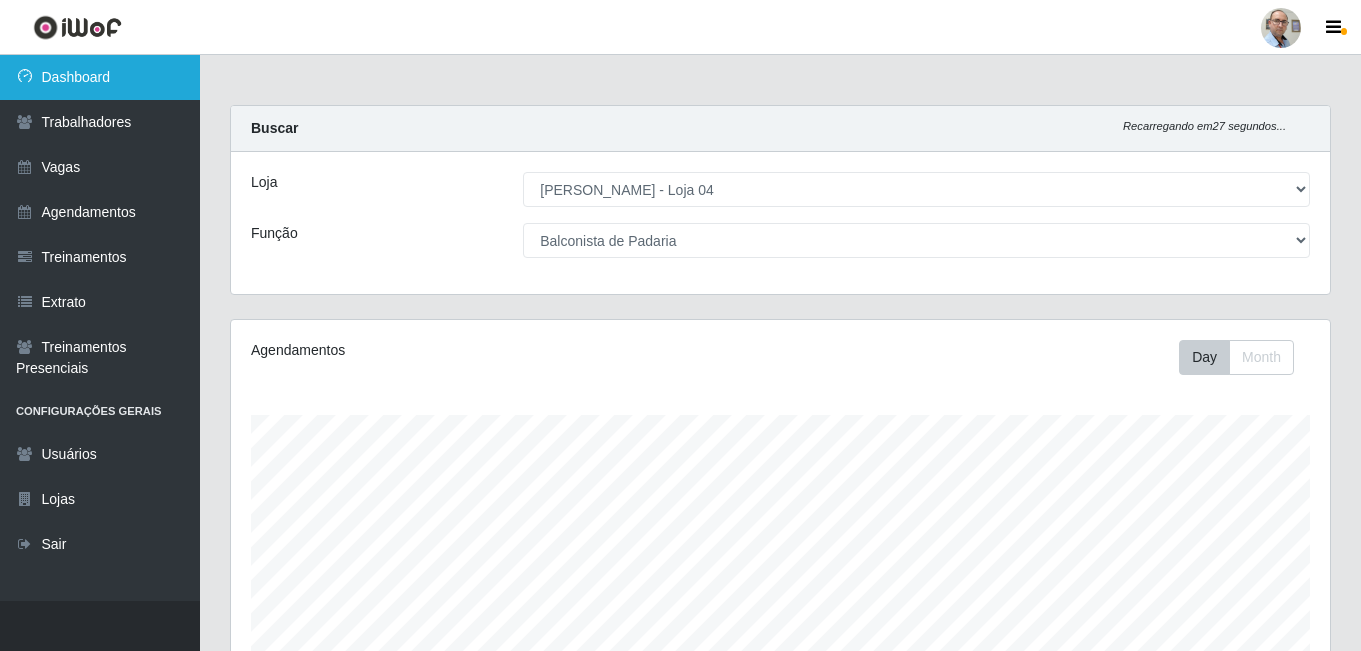 click on "Dashboard" at bounding box center [100, 77] 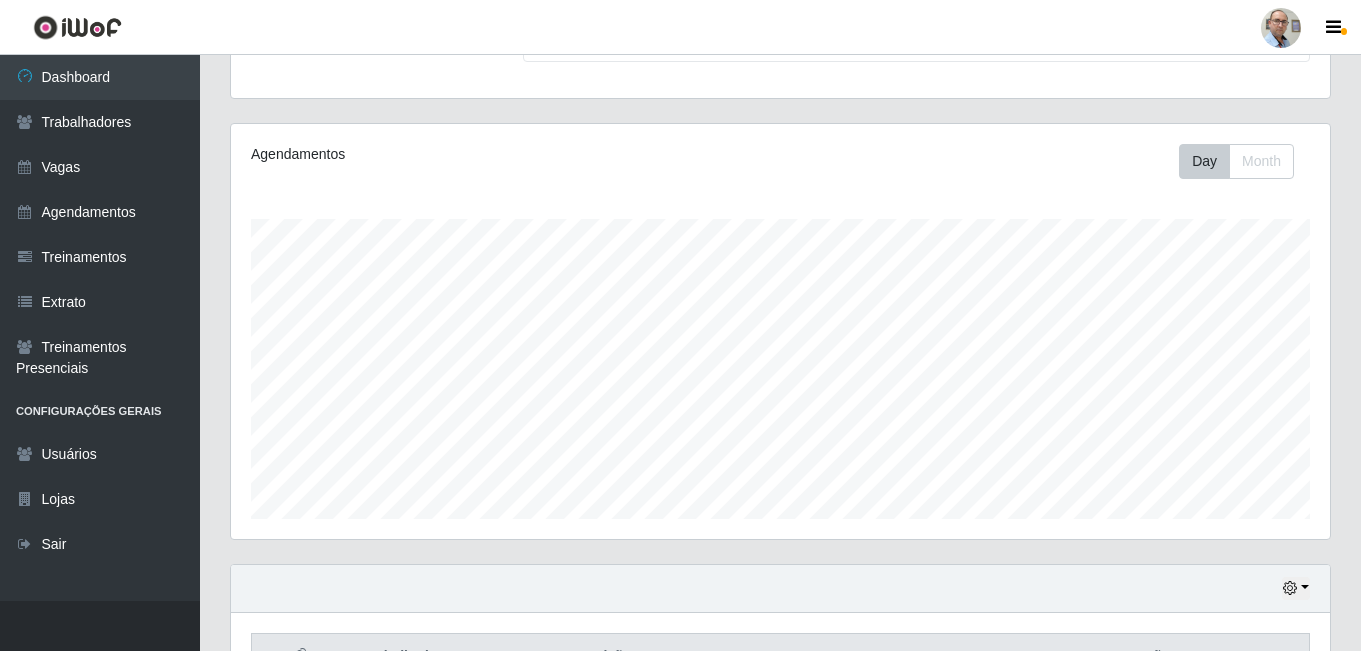 scroll, scrollTop: 0, scrollLeft: 0, axis: both 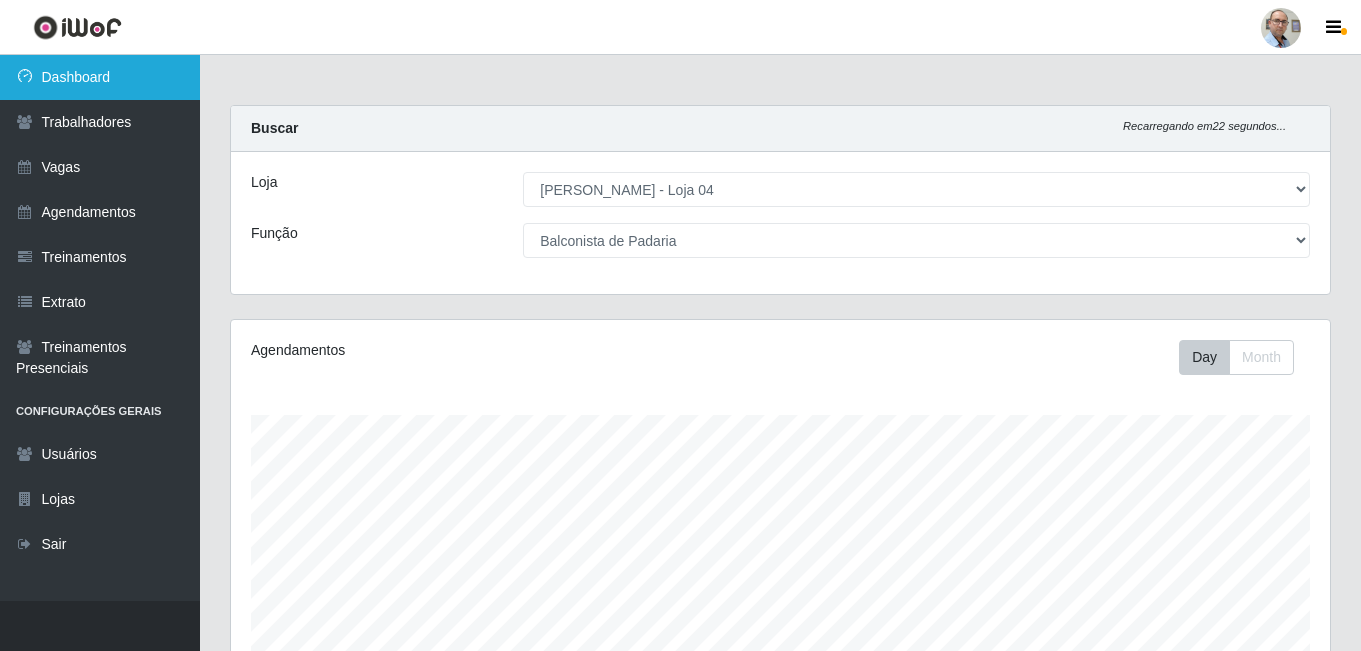 click on "Dashboard" at bounding box center [100, 77] 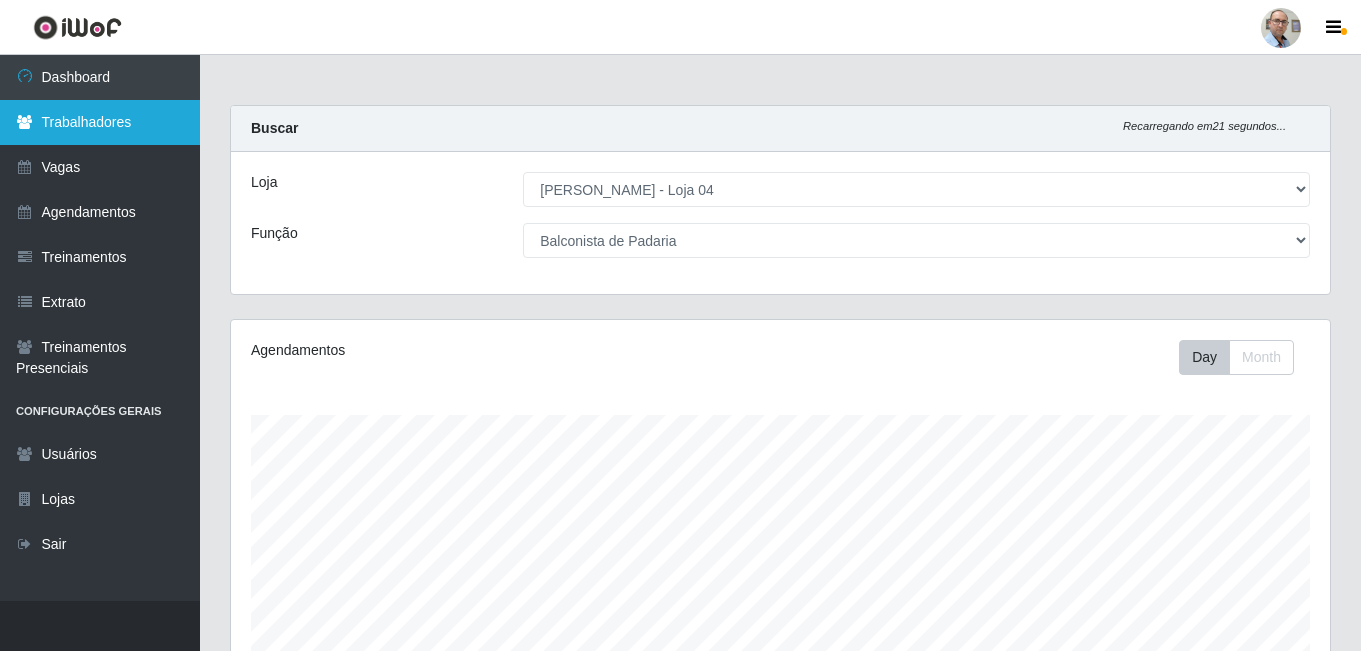 click on "Trabalhadores" at bounding box center [100, 122] 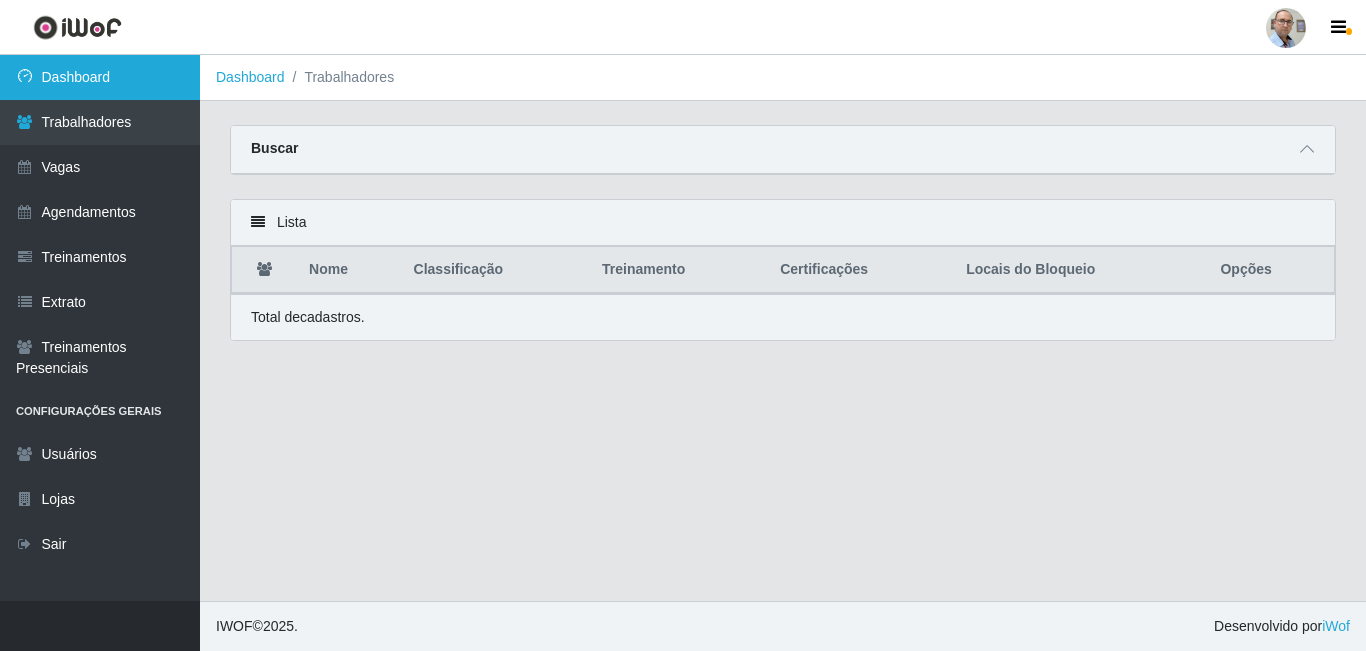 click on "Dashboard" at bounding box center (100, 77) 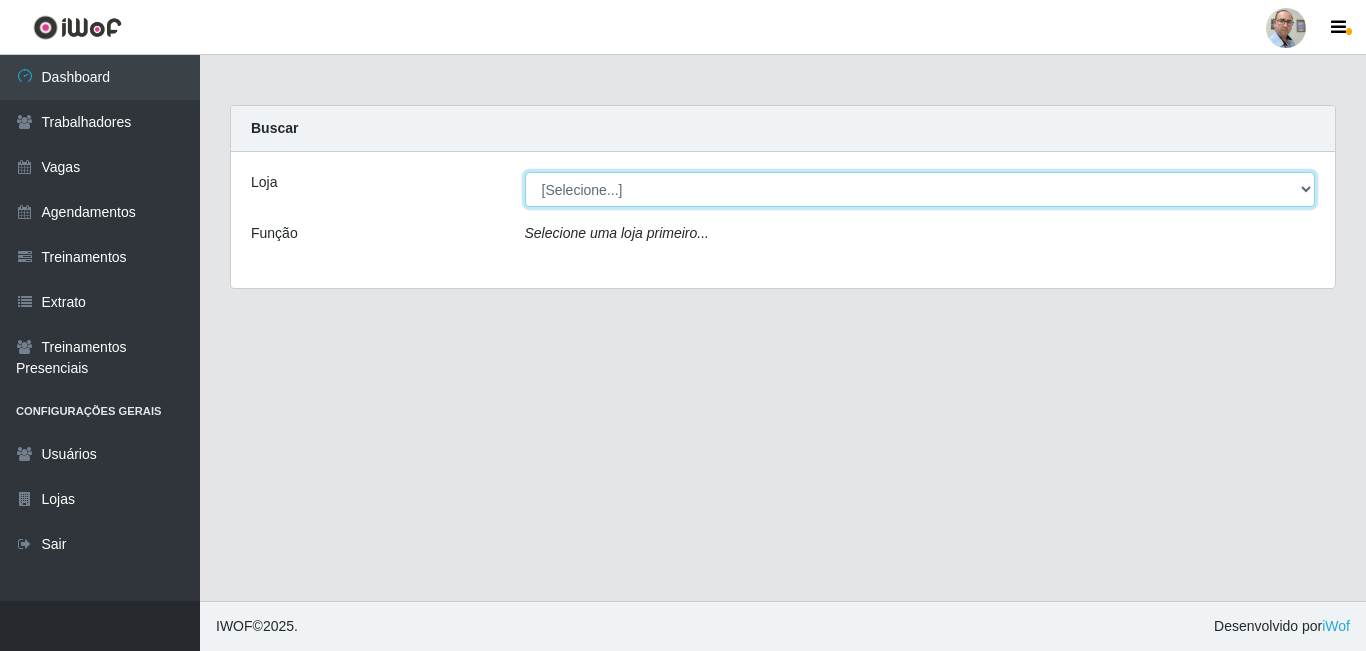 click on "[Selecione...] Mar Vermelho - Loja 04" at bounding box center [920, 189] 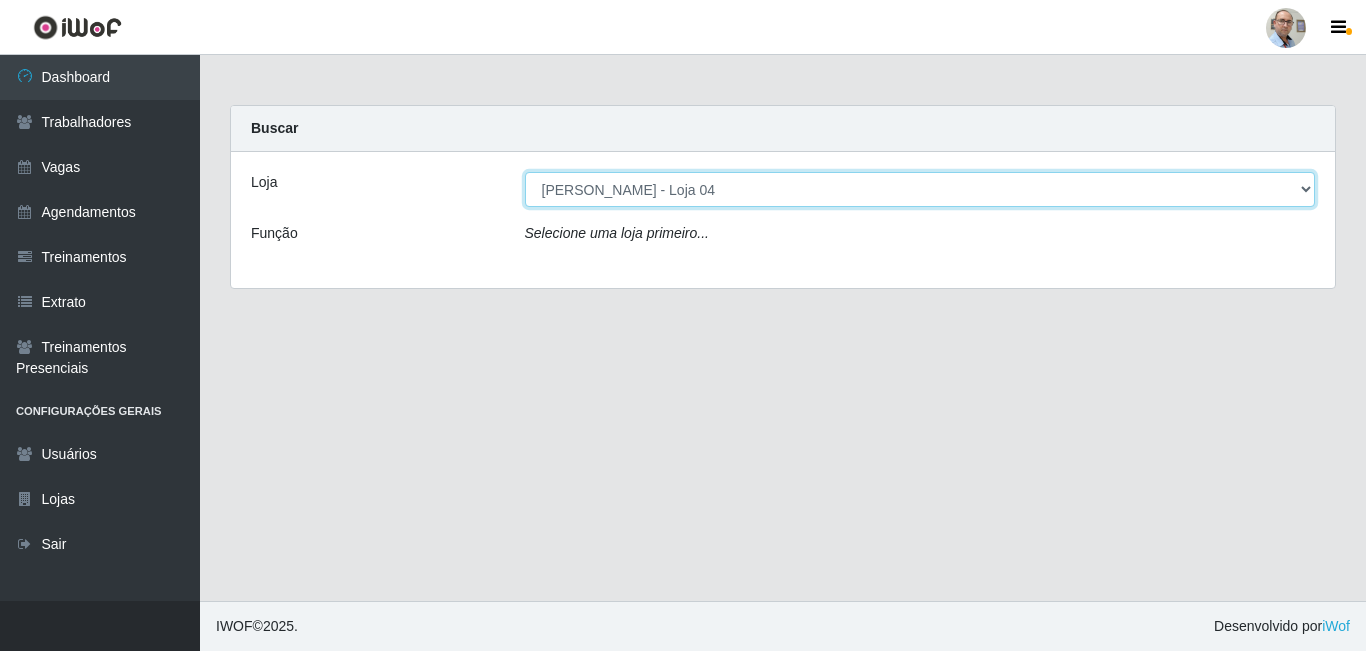 click on "[Selecione...] Mar Vermelho - Loja 04" at bounding box center (920, 189) 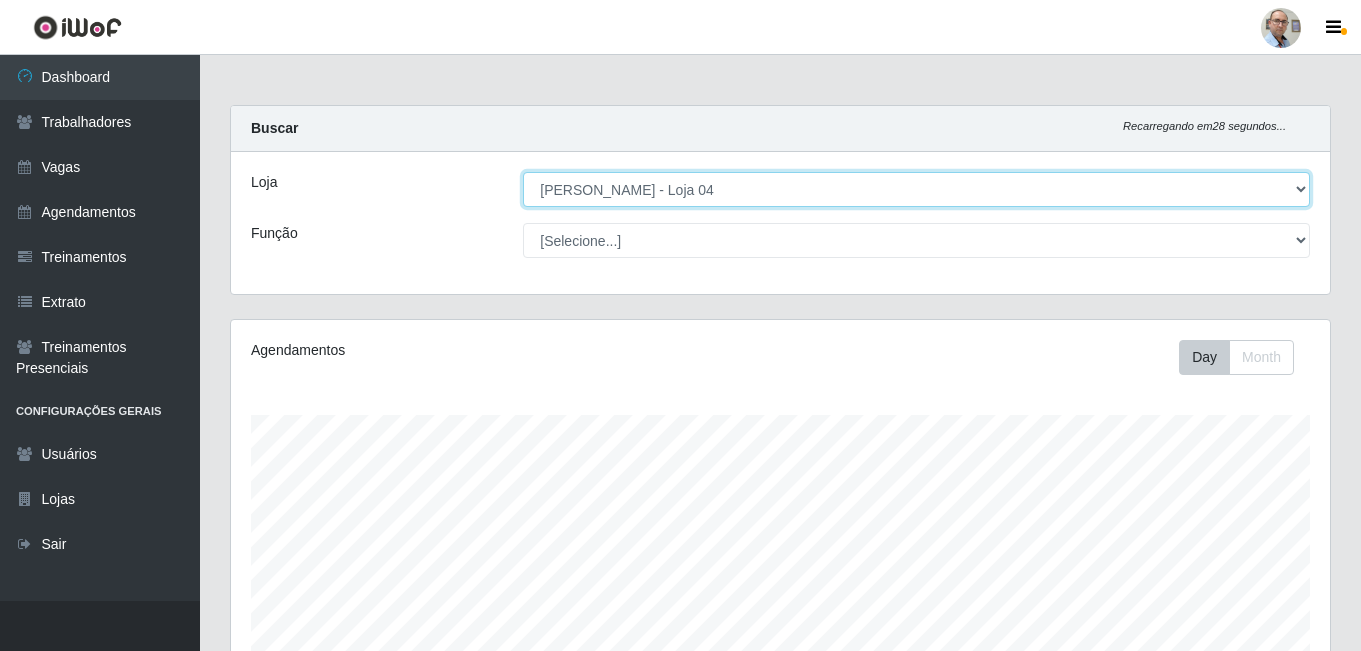 scroll, scrollTop: 999585, scrollLeft: 998901, axis: both 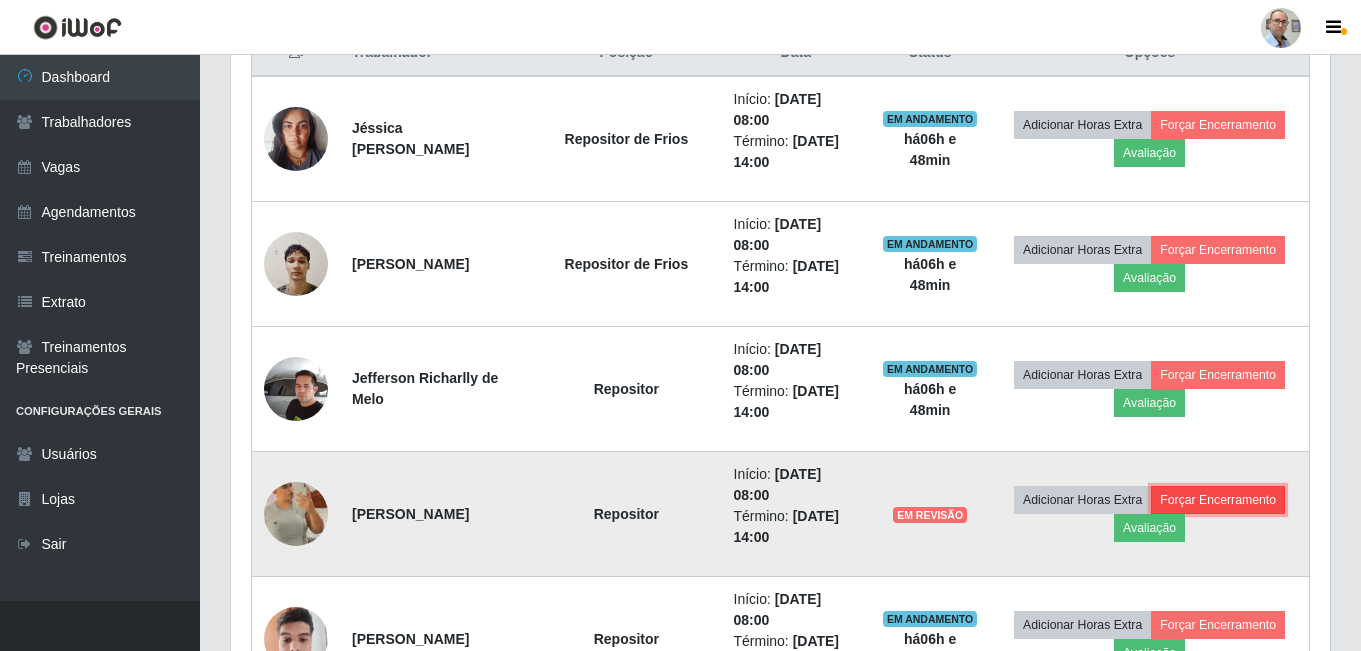 click on "Forçar Encerramento" at bounding box center [1218, 500] 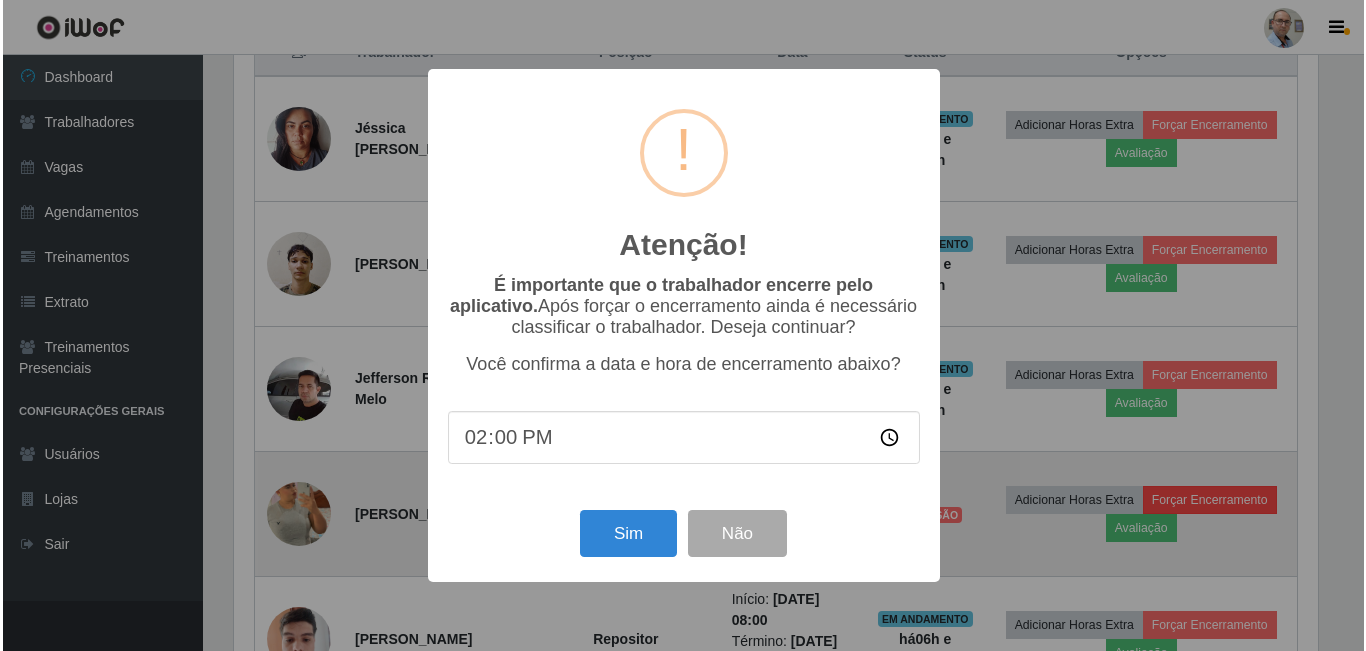 scroll, scrollTop: 499, scrollLeft: 0, axis: vertical 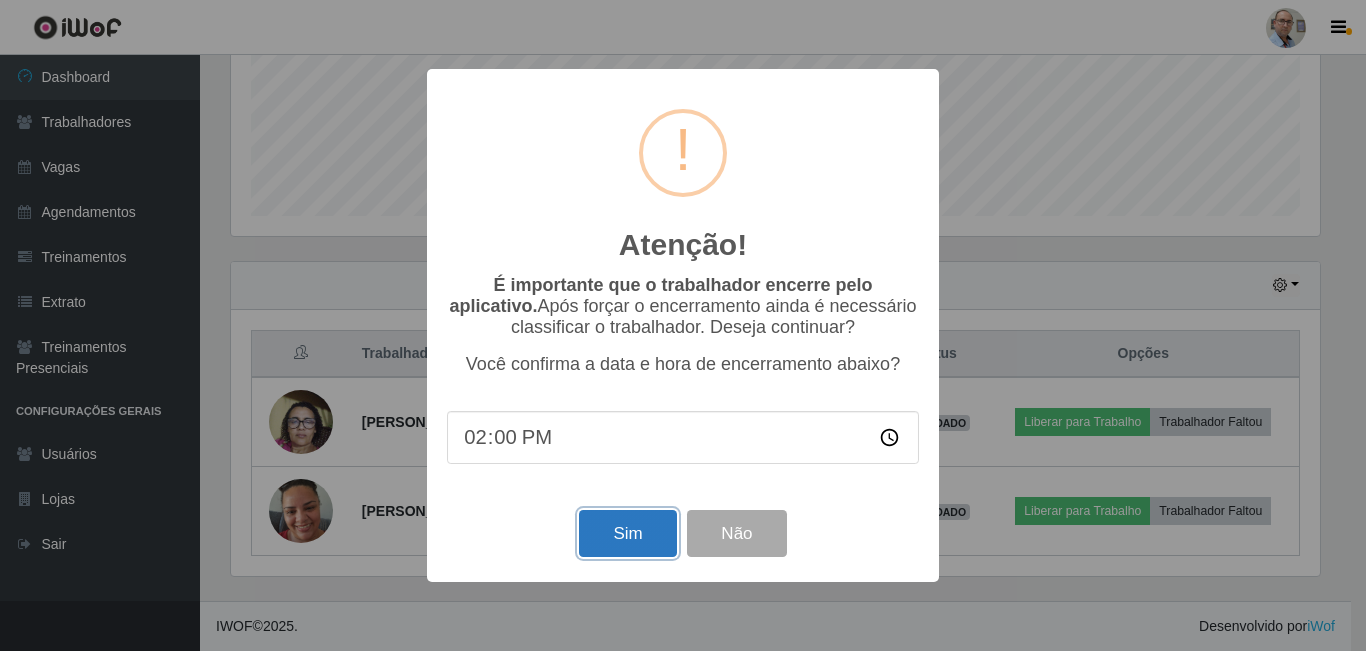 click on "Sim" at bounding box center (627, 533) 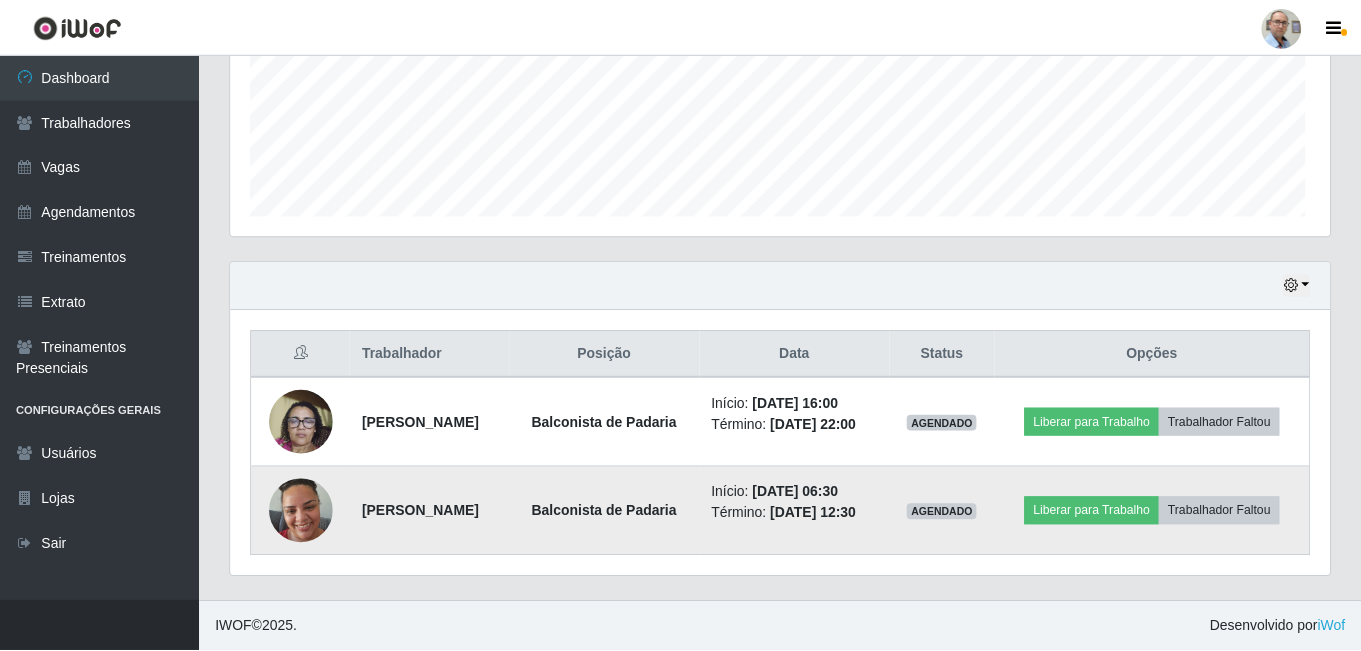scroll, scrollTop: 999585, scrollLeft: 998901, axis: both 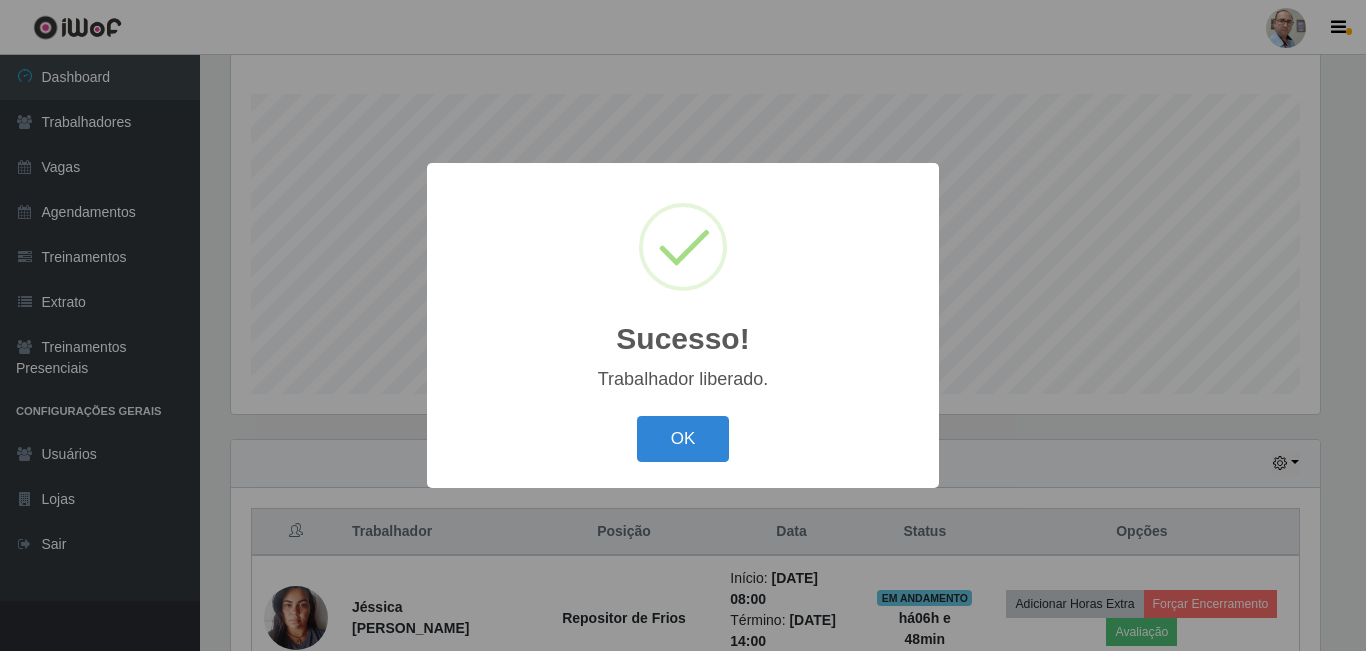 click on "Sucesso! × Trabalhador liberado. OK Cancel" at bounding box center [683, 325] 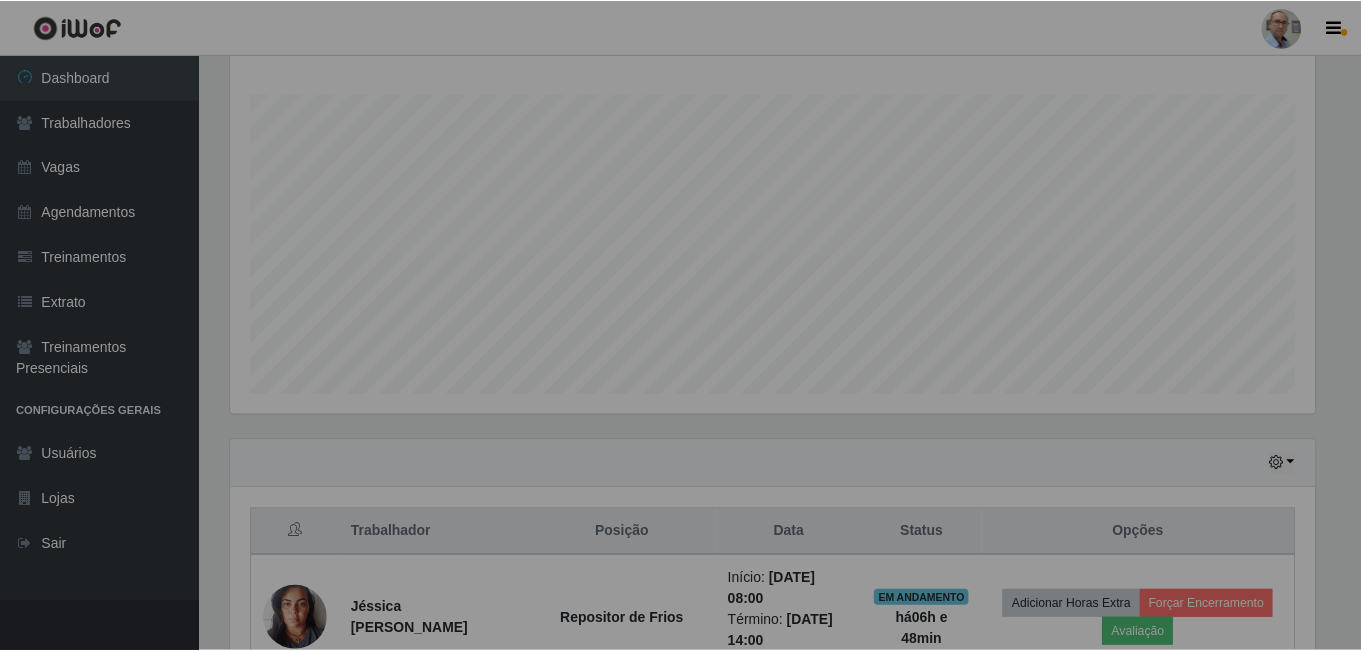 scroll, scrollTop: 999585, scrollLeft: 998901, axis: both 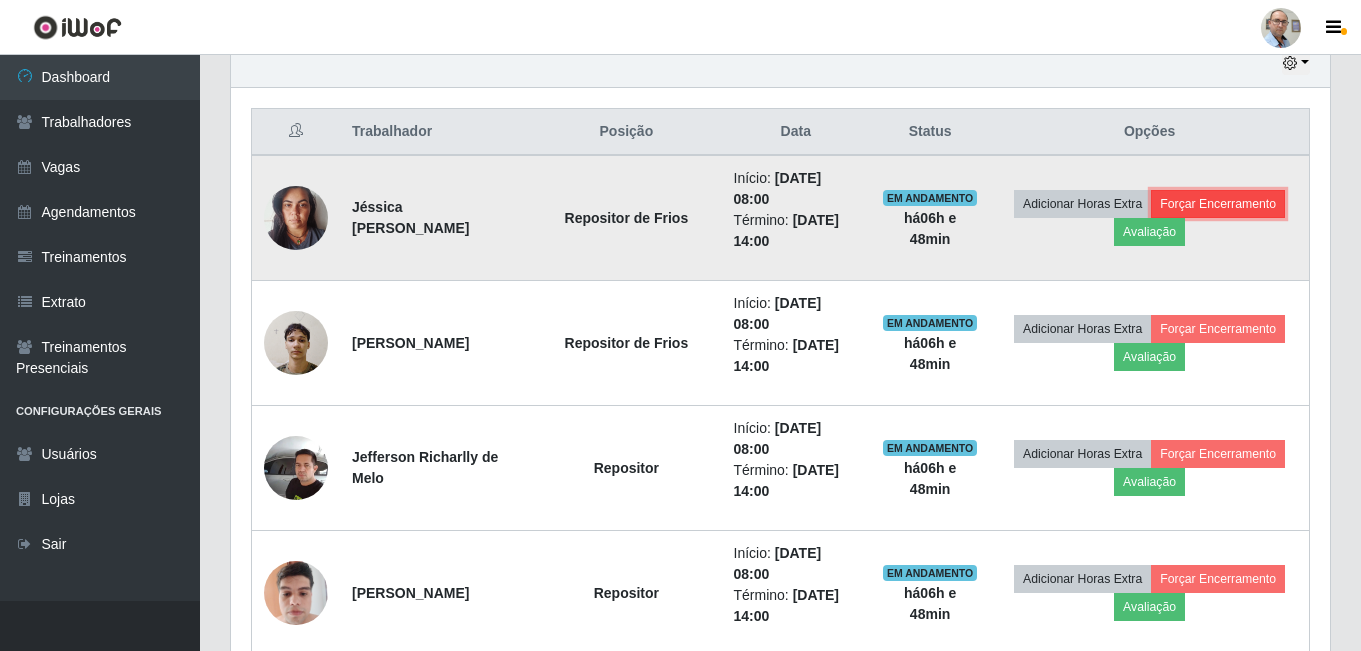 click on "Forçar Encerramento" at bounding box center [1218, 204] 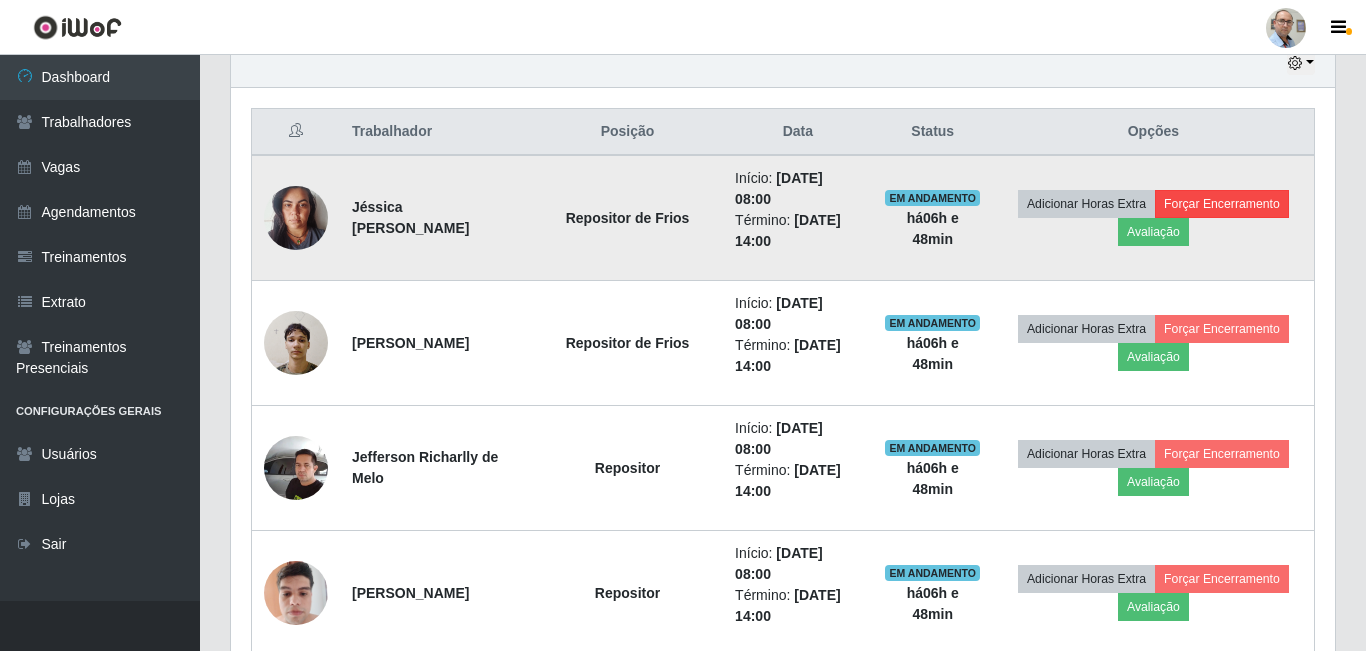 scroll, scrollTop: 999585, scrollLeft: 998911, axis: both 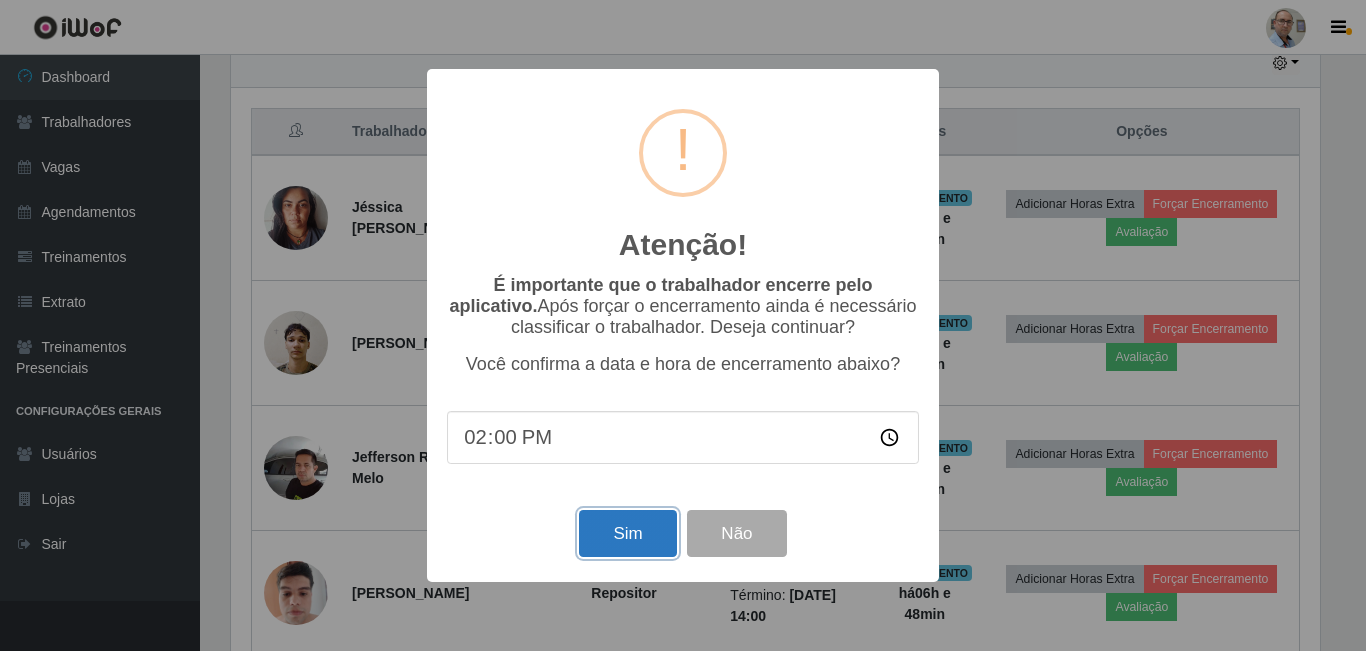 click on "Sim" at bounding box center [627, 533] 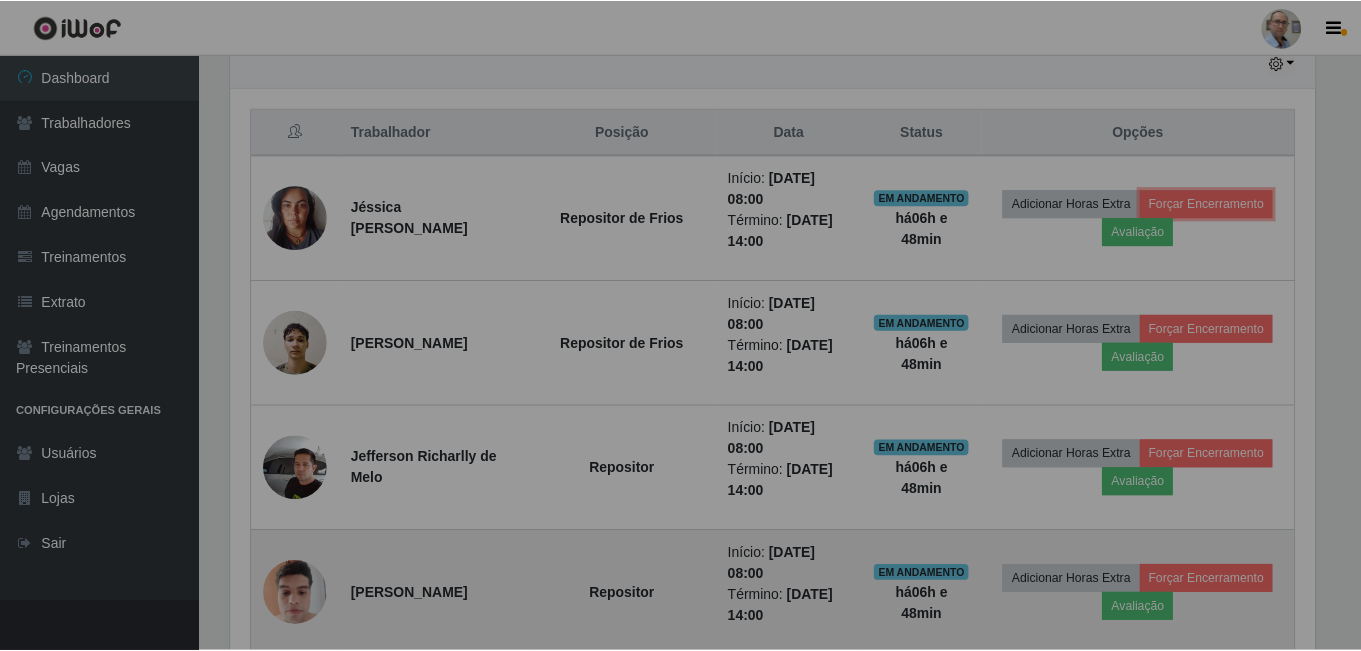 scroll, scrollTop: 999585, scrollLeft: 998901, axis: both 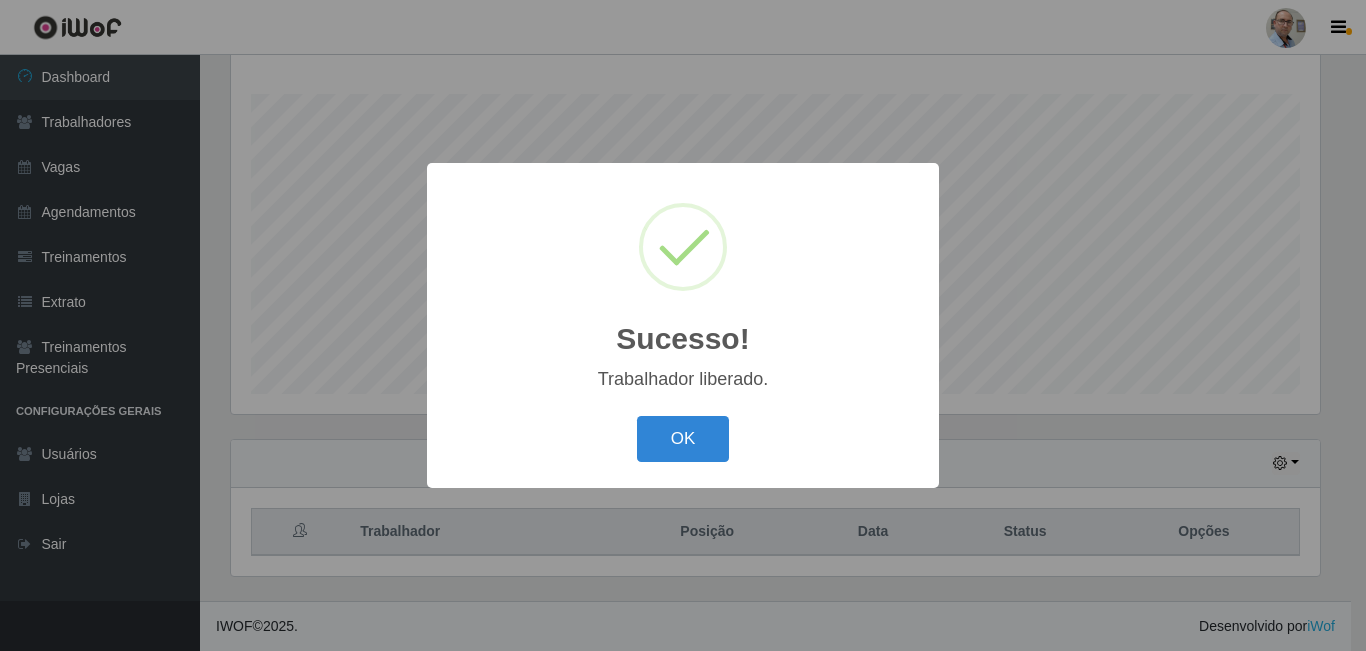 click on "Sucesso! × Trabalhador liberado. OK Cancel" at bounding box center [683, 325] 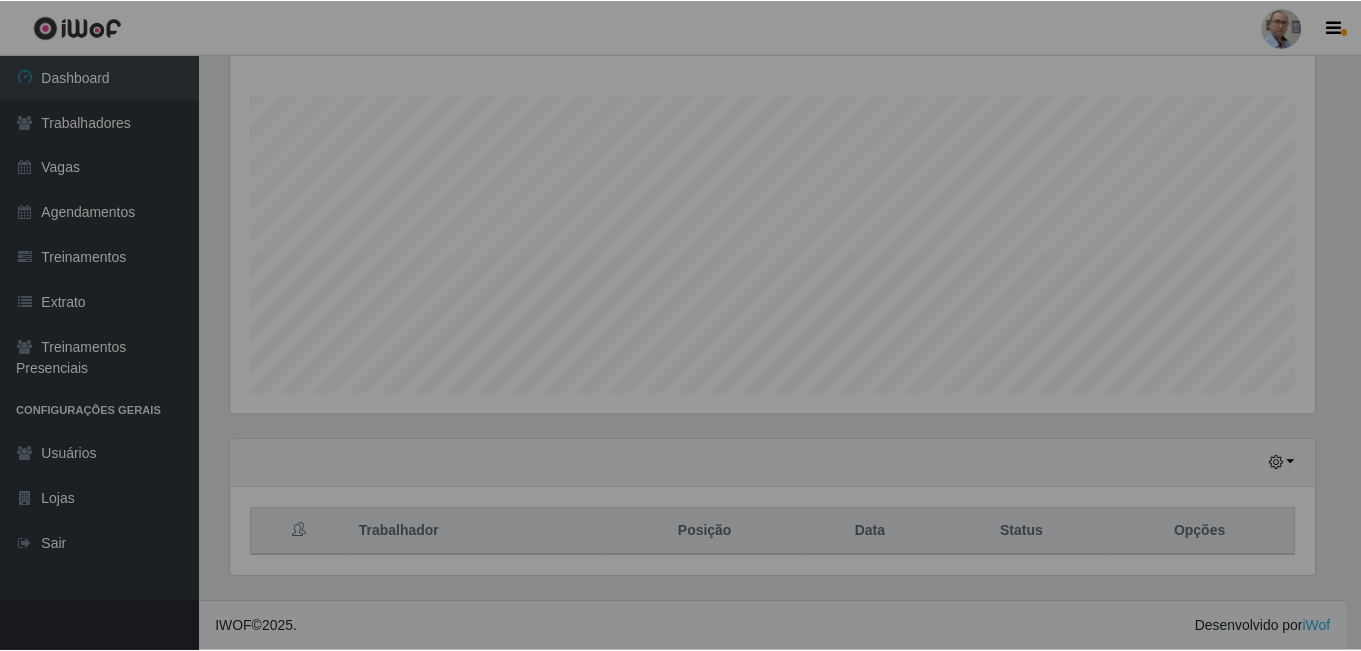scroll, scrollTop: 999585, scrollLeft: 998901, axis: both 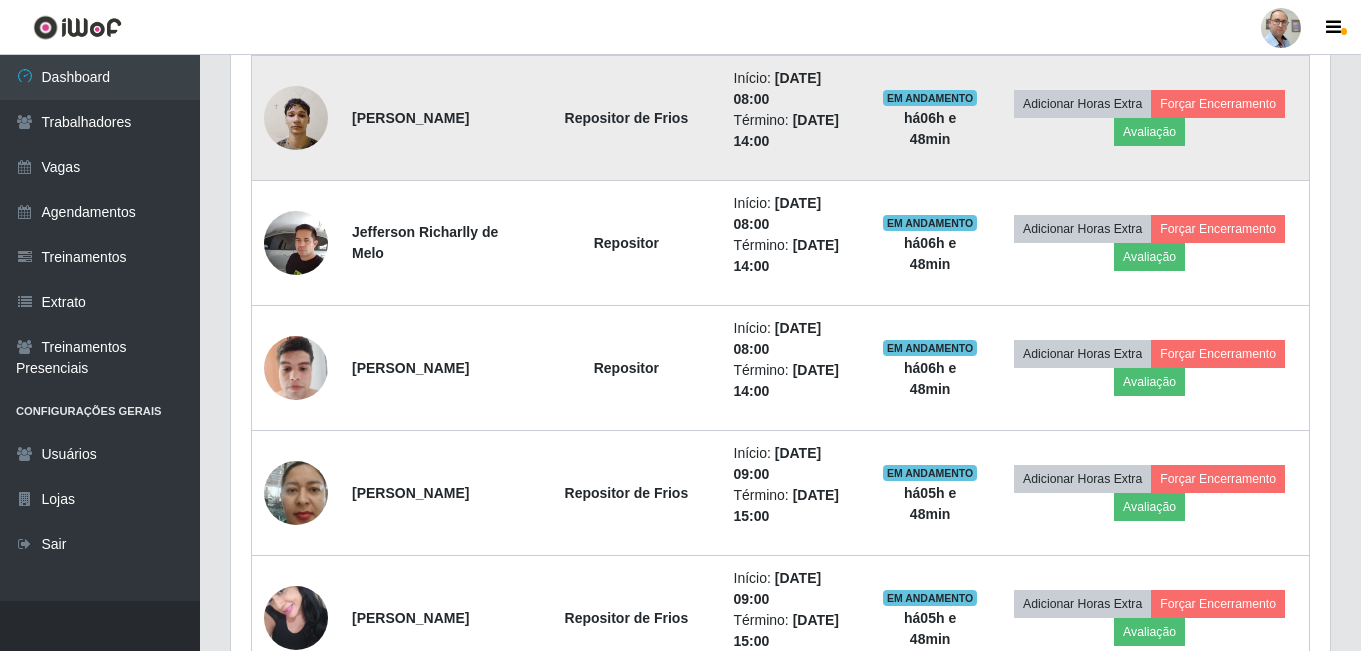click on "Adicionar Horas Extra Forçar Encerramento Avaliação" at bounding box center [1149, 118] 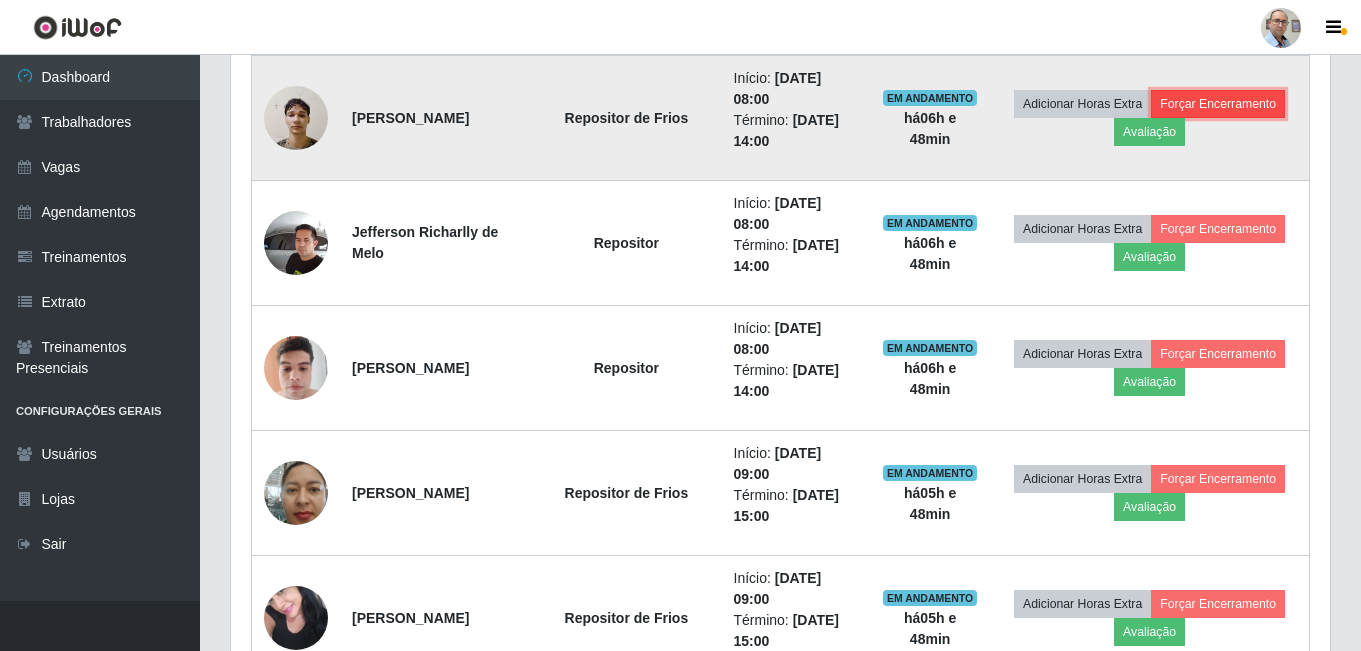click on "Forçar Encerramento" at bounding box center (1218, 104) 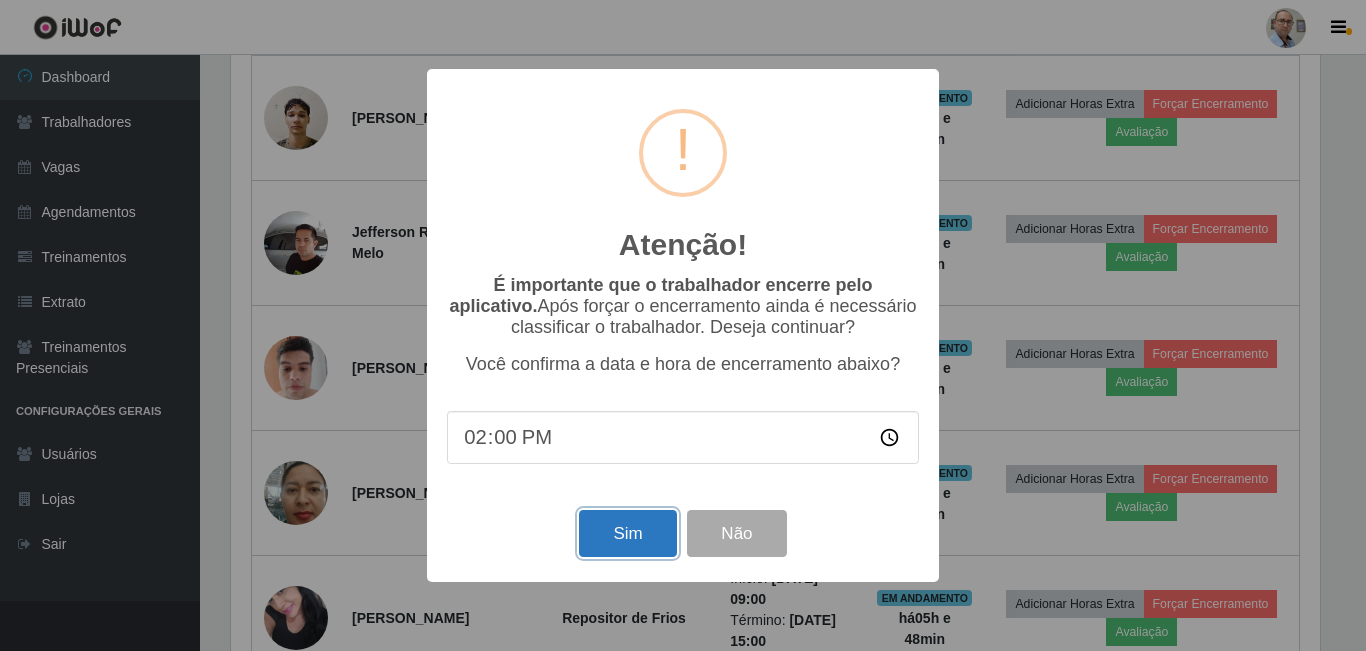 click on "Sim" at bounding box center [627, 533] 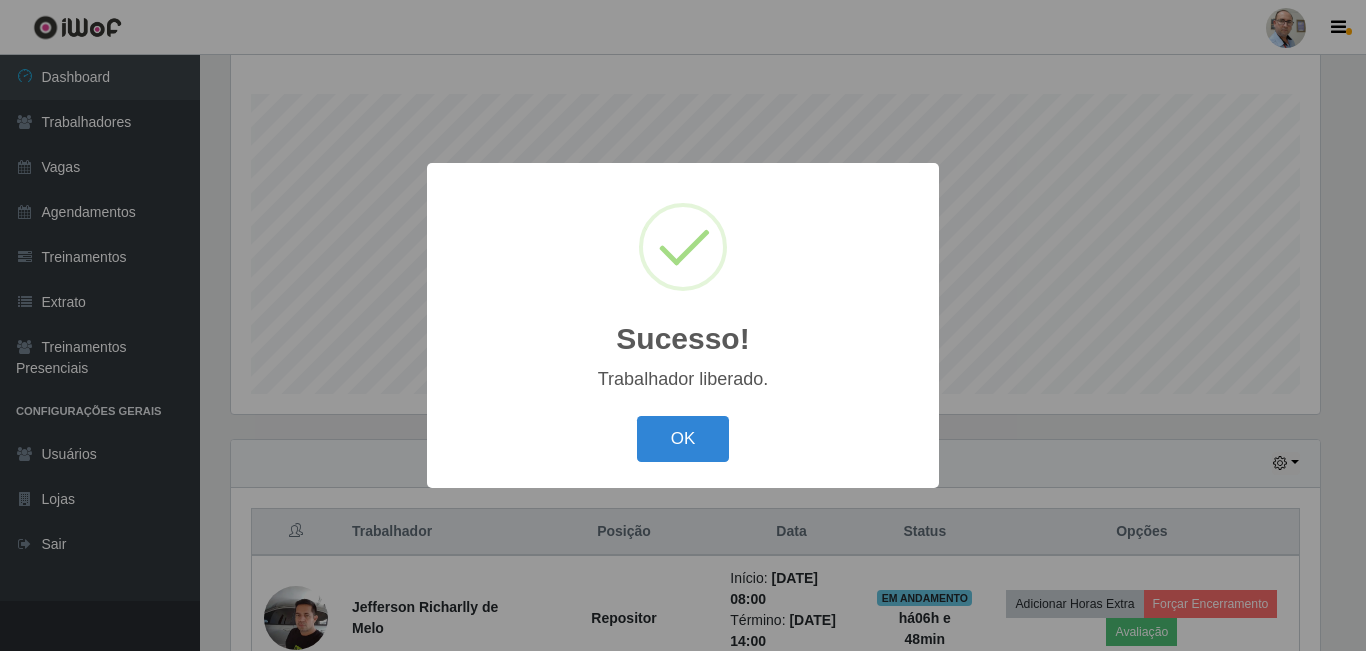 click on "Sucesso! × Trabalhador liberado. OK Cancel" at bounding box center [683, 325] 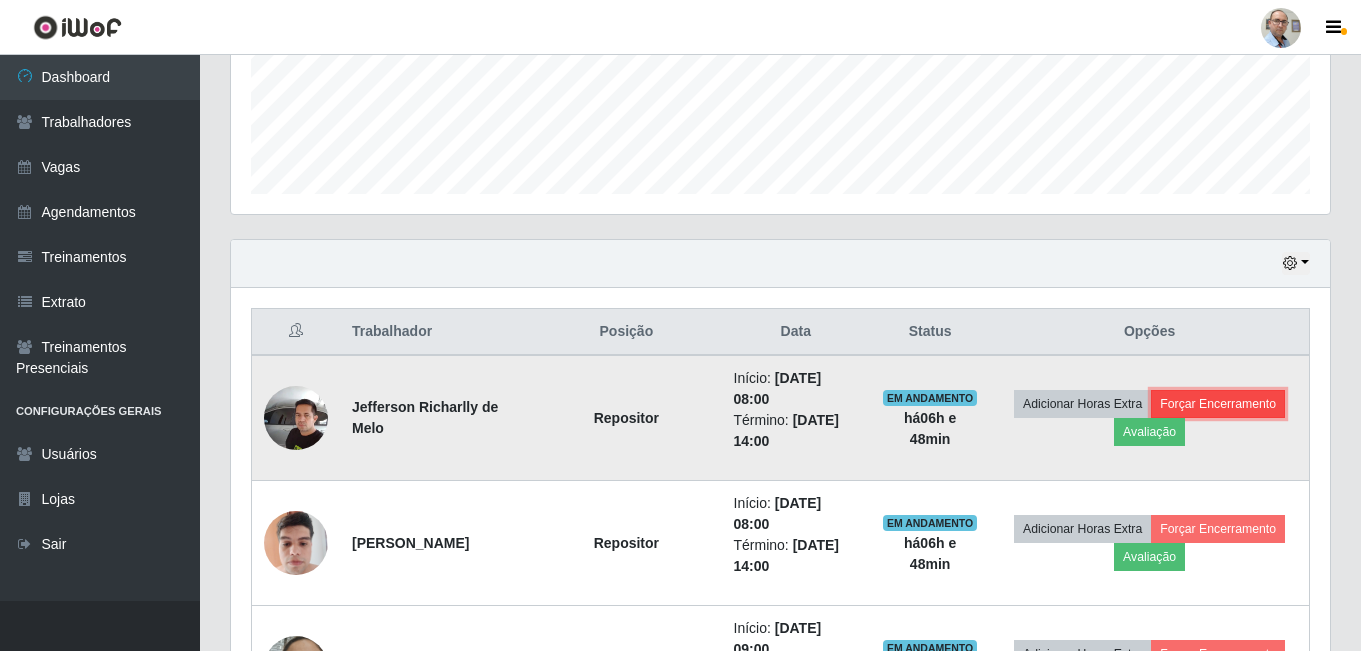click on "Forçar Encerramento" at bounding box center (1218, 404) 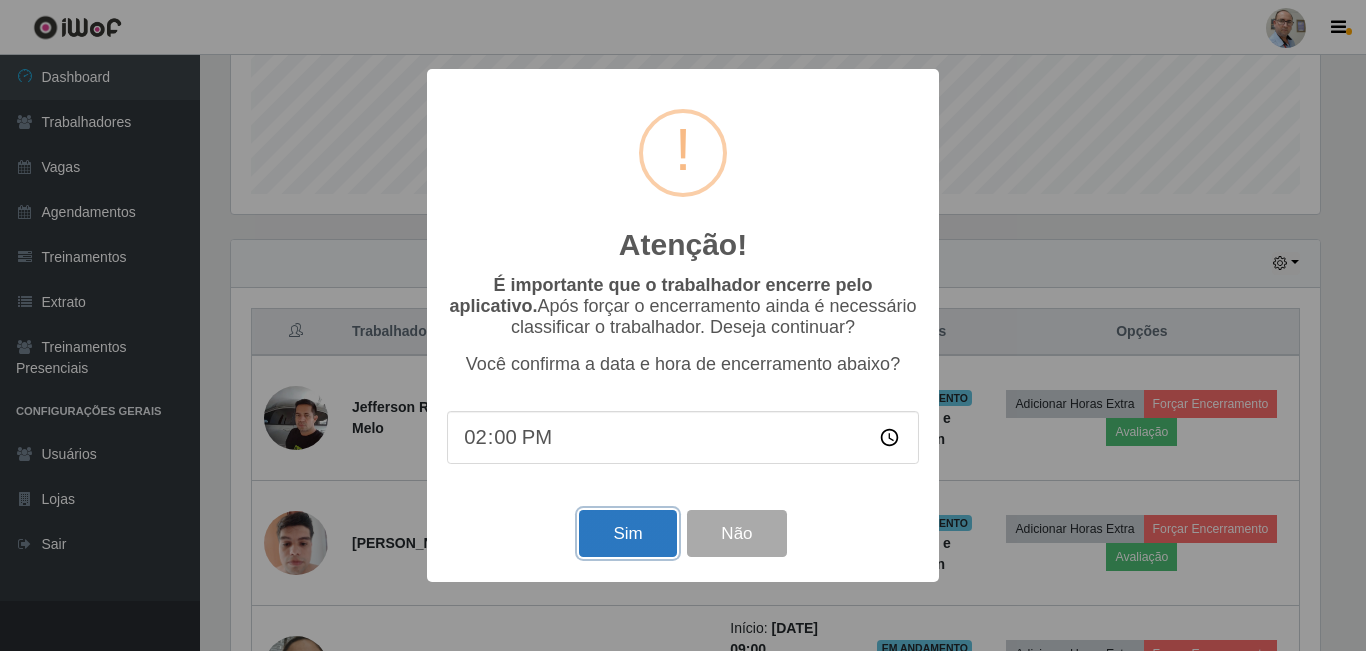 click on "Sim" at bounding box center (627, 533) 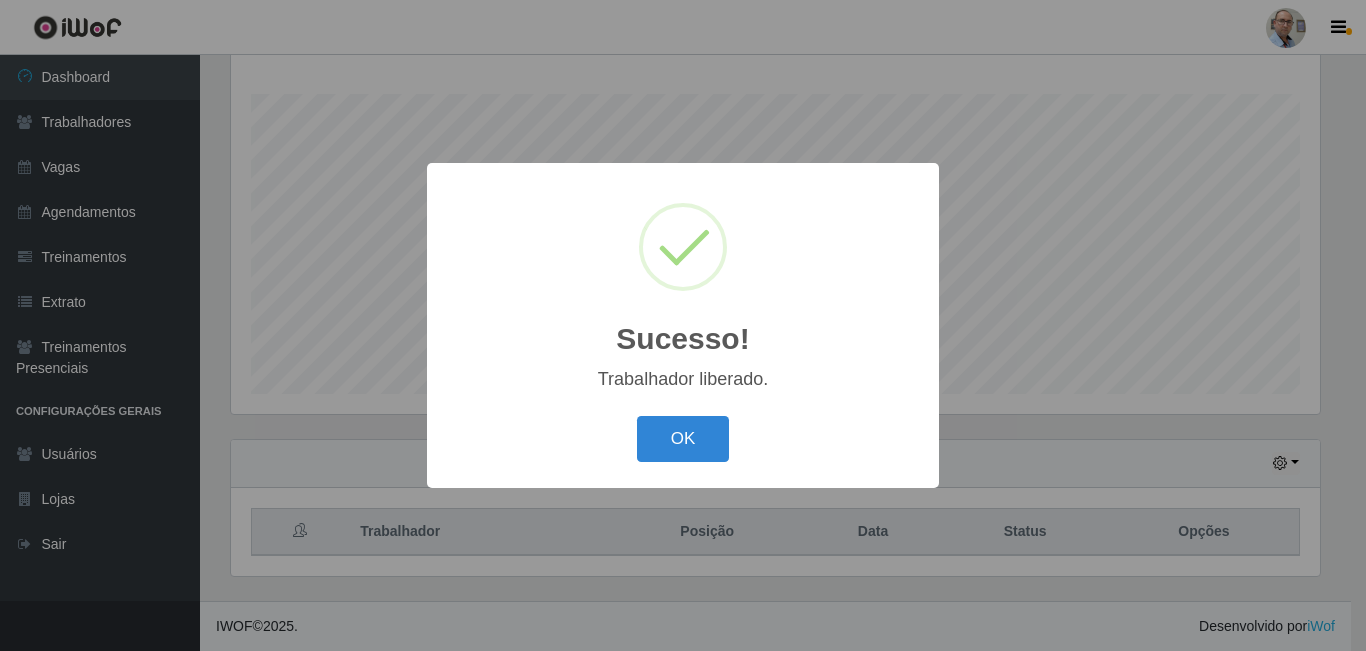 click on "Sucesso! × Trabalhador liberado. OK Cancel" at bounding box center [683, 325] 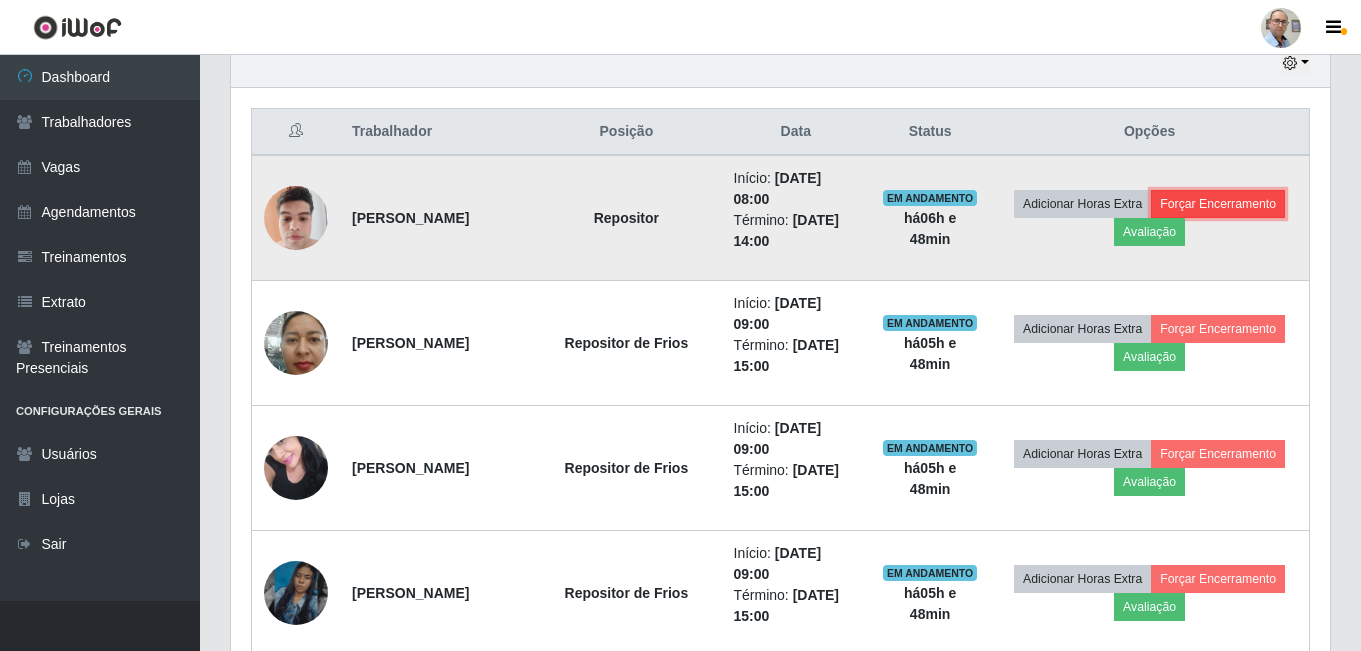 click on "Forçar Encerramento" at bounding box center (1218, 204) 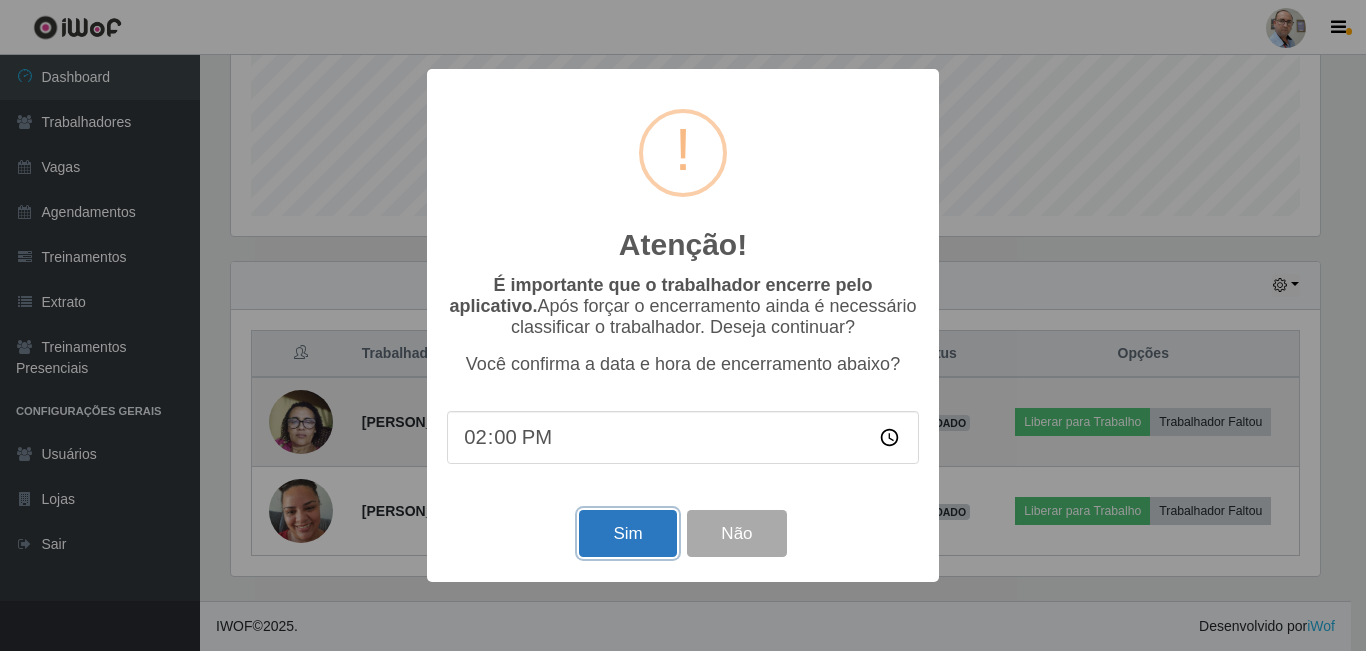 click on "Sim" at bounding box center [627, 533] 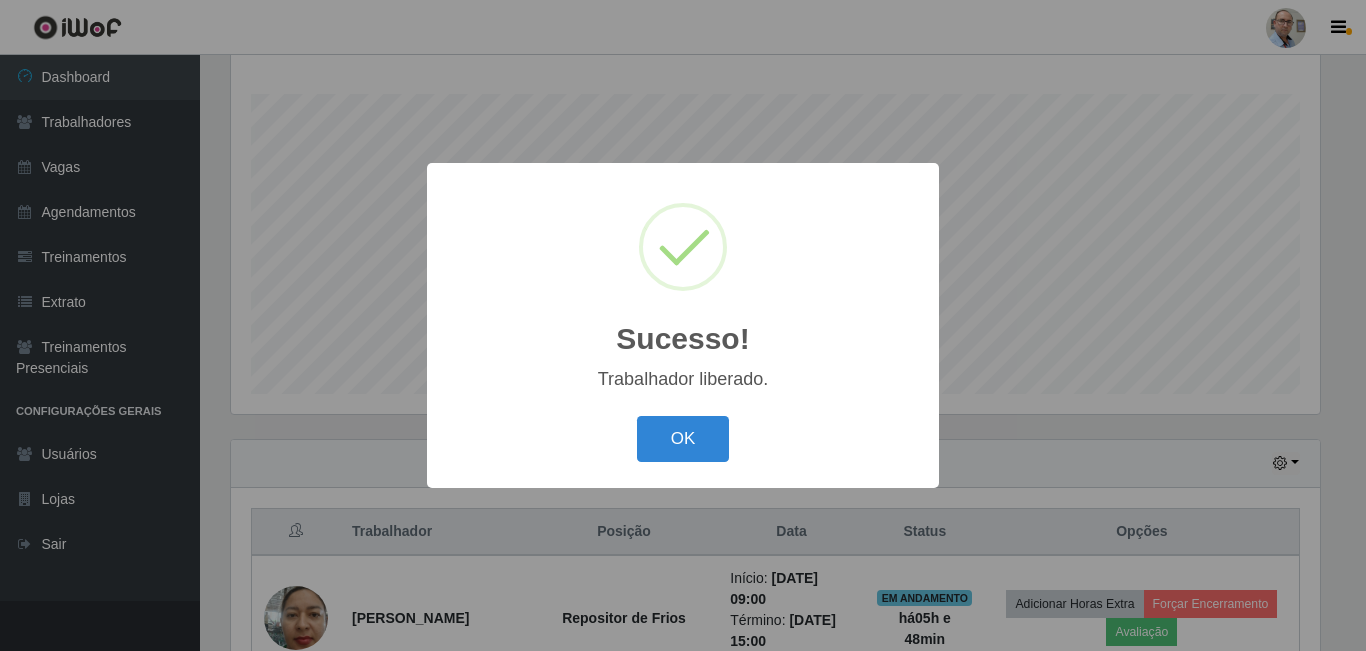 click on "Sucesso! × Trabalhador liberado. OK Cancel" at bounding box center (683, 325) 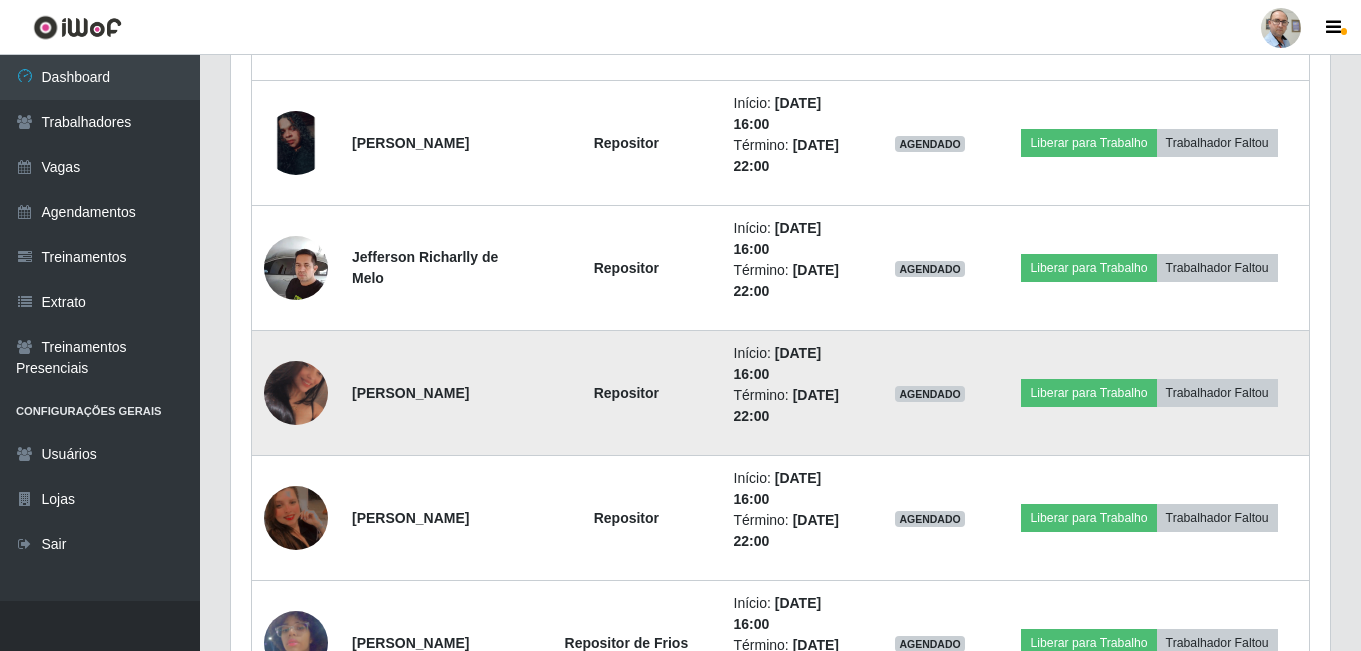 click at bounding box center [296, 393] 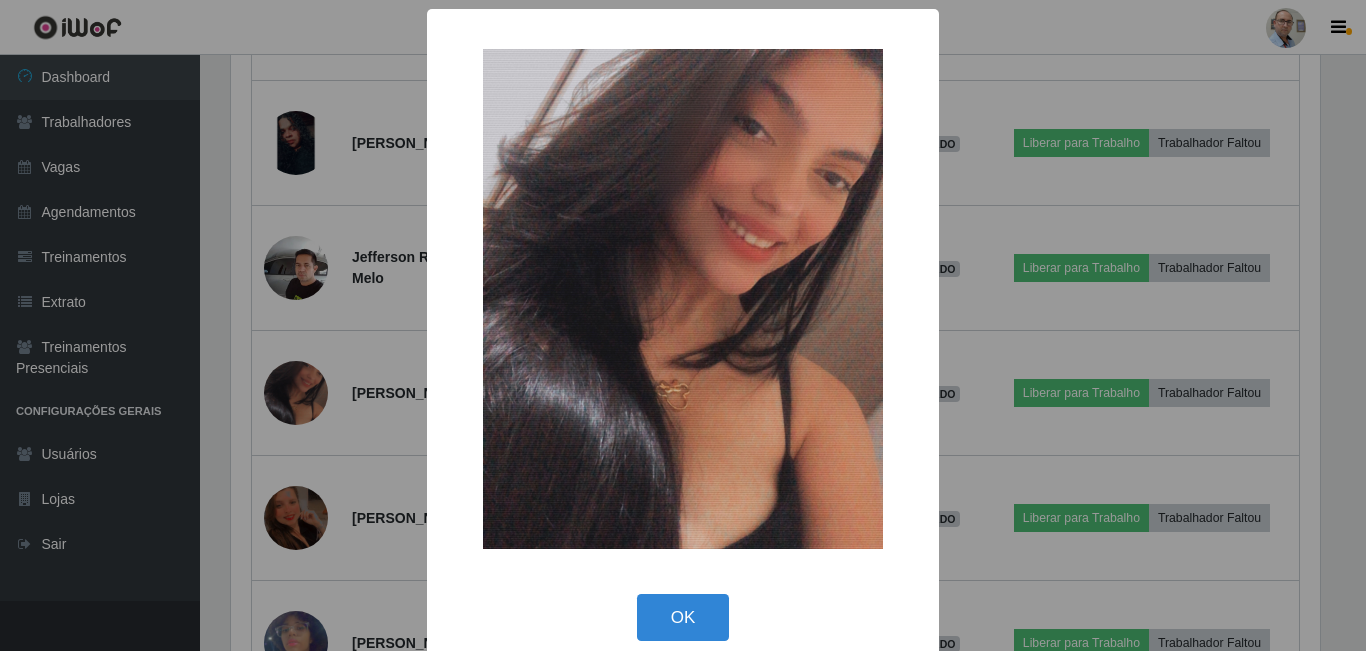 click on "× OK Cancel" at bounding box center (683, 325) 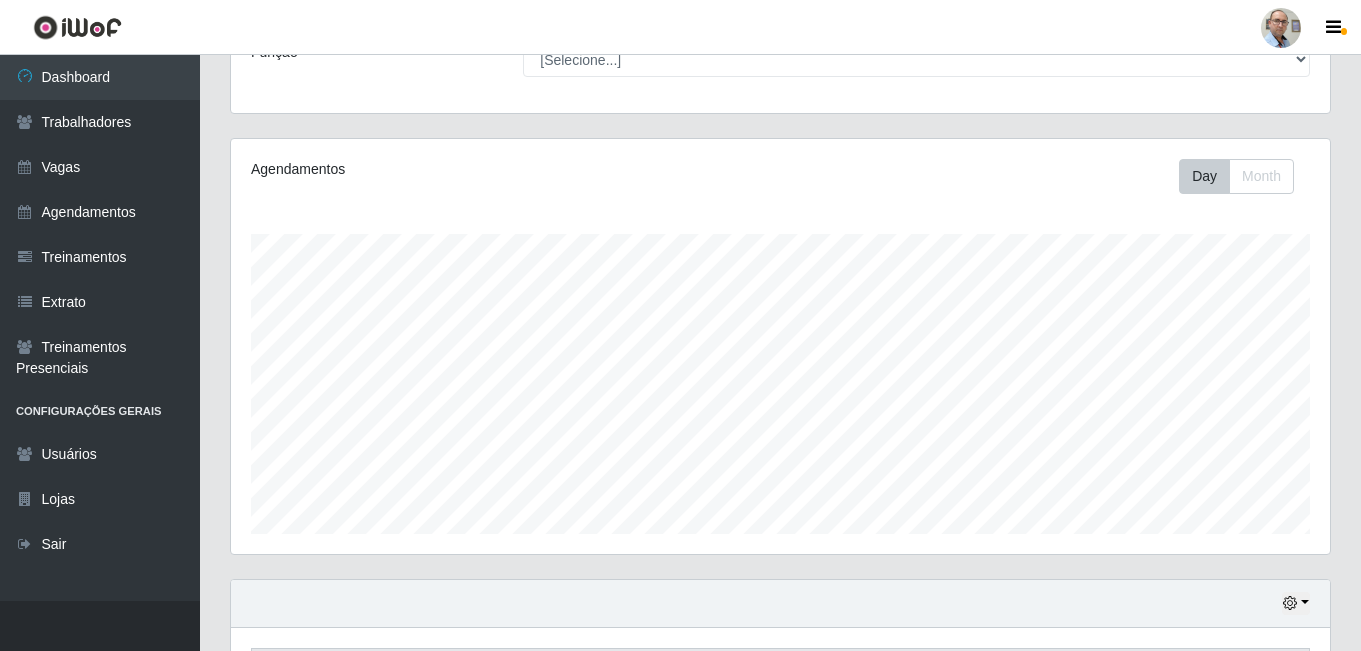 scroll, scrollTop: 0, scrollLeft: 0, axis: both 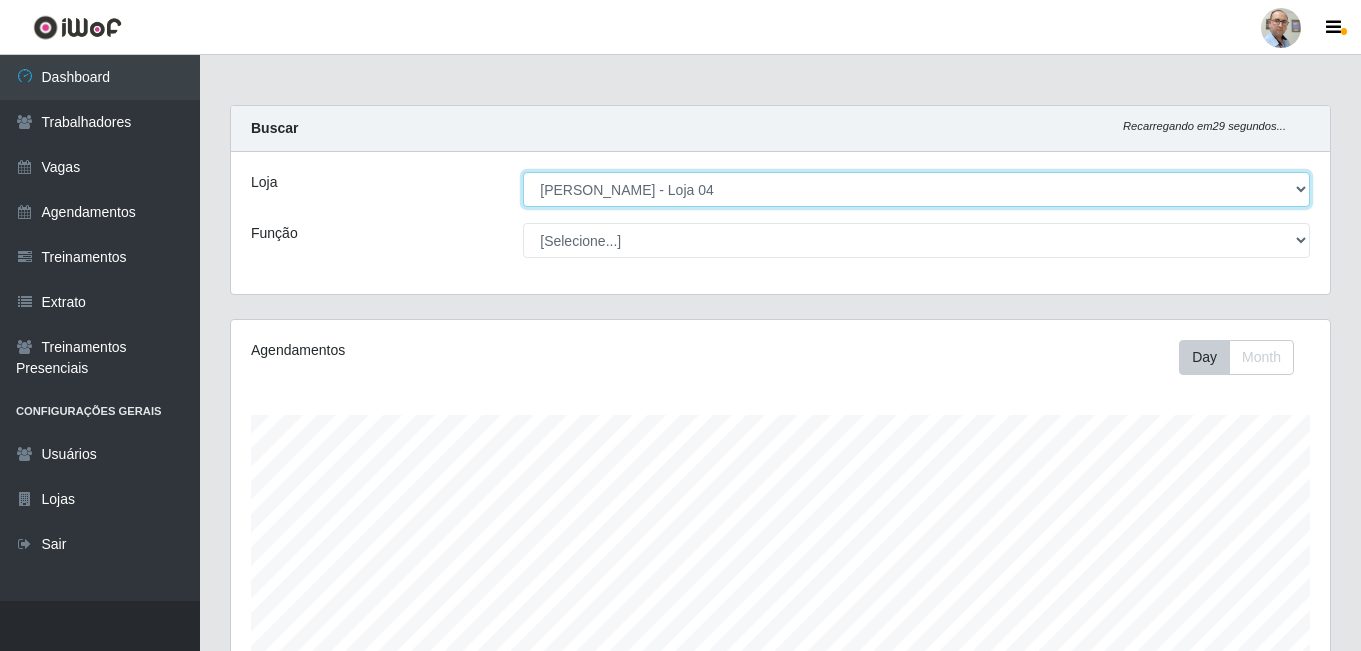 click on "[Selecione...] Mar Vermelho - Loja 04" at bounding box center (916, 189) 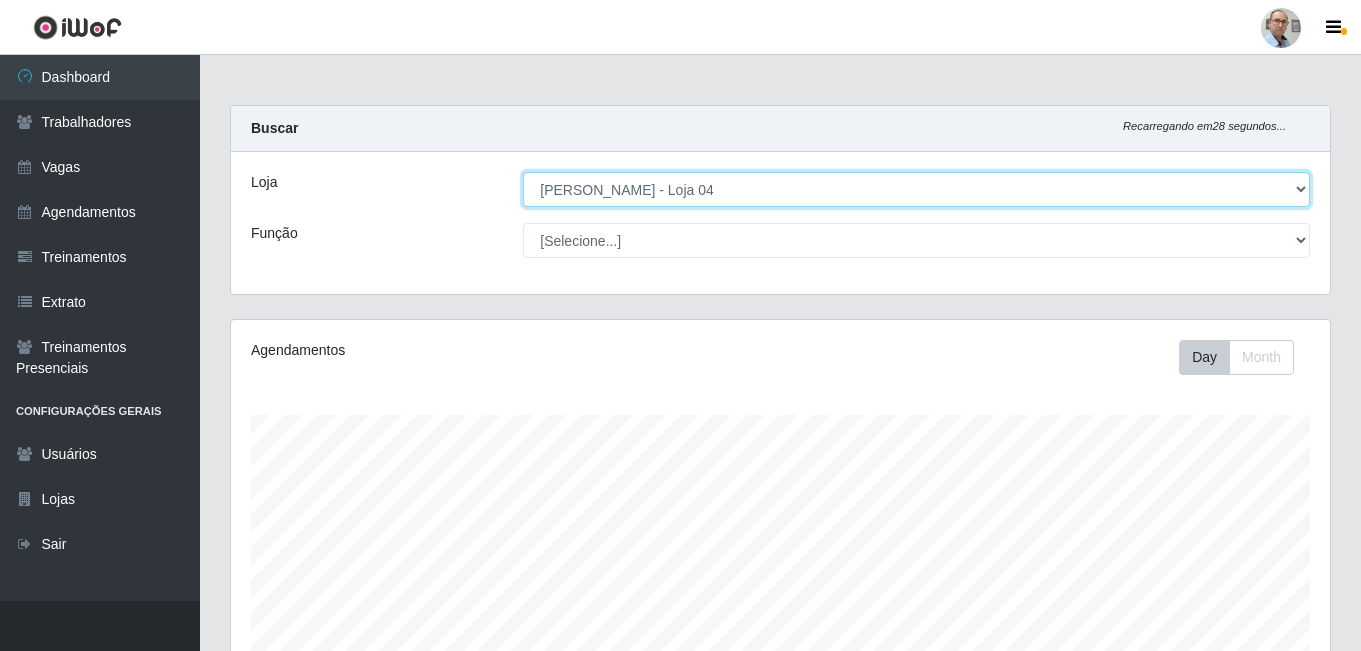 click on "[Selecione...] Mar Vermelho - Loja 04" at bounding box center (916, 189) 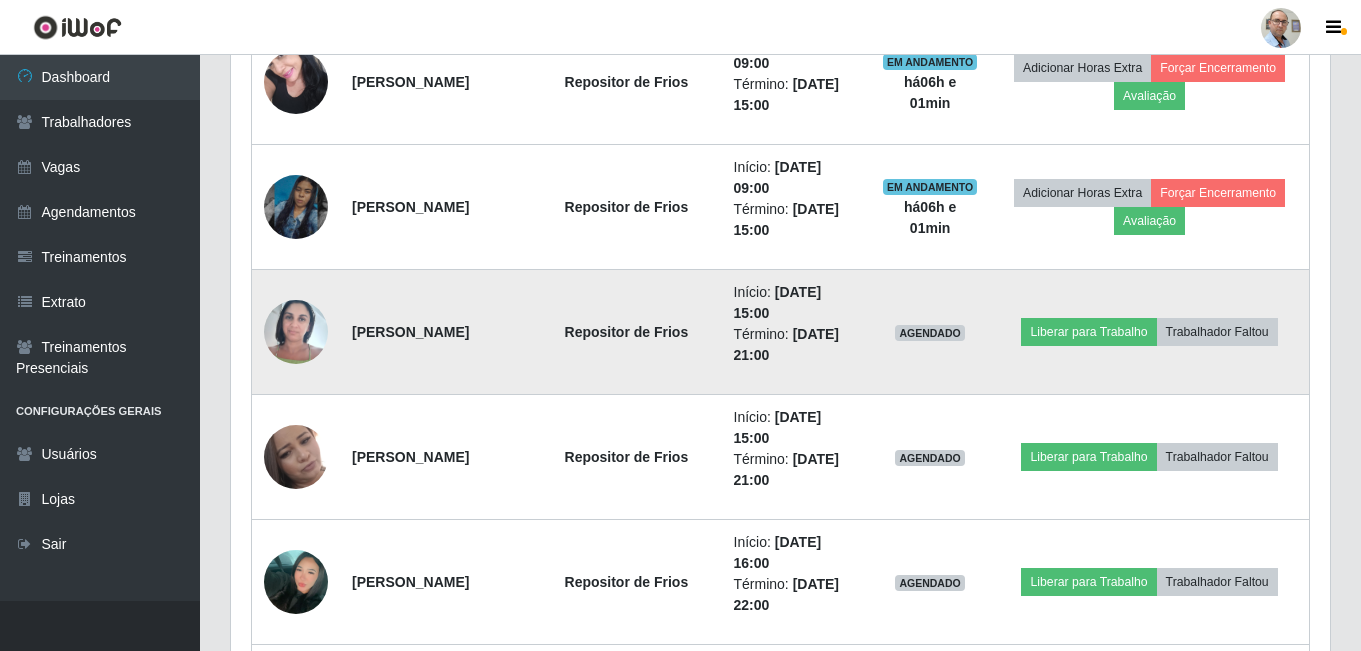 scroll, scrollTop: 1000, scrollLeft: 0, axis: vertical 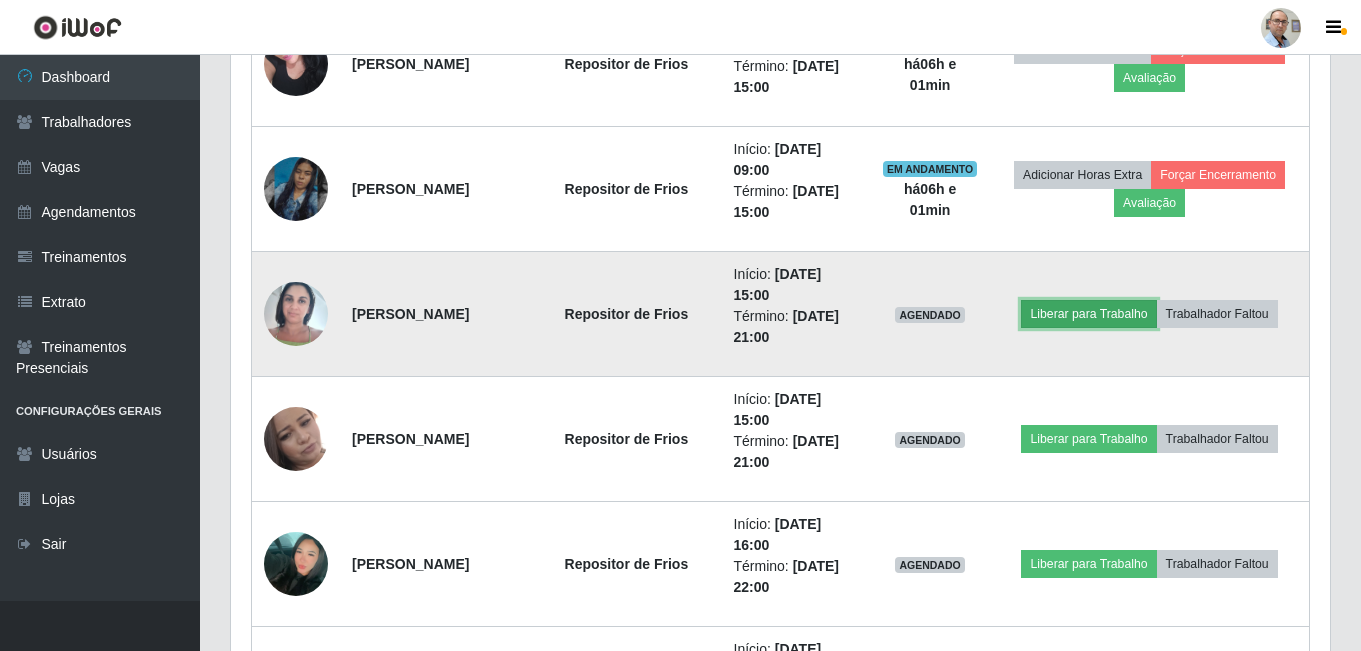 click on "Liberar para Trabalho" at bounding box center (1088, 314) 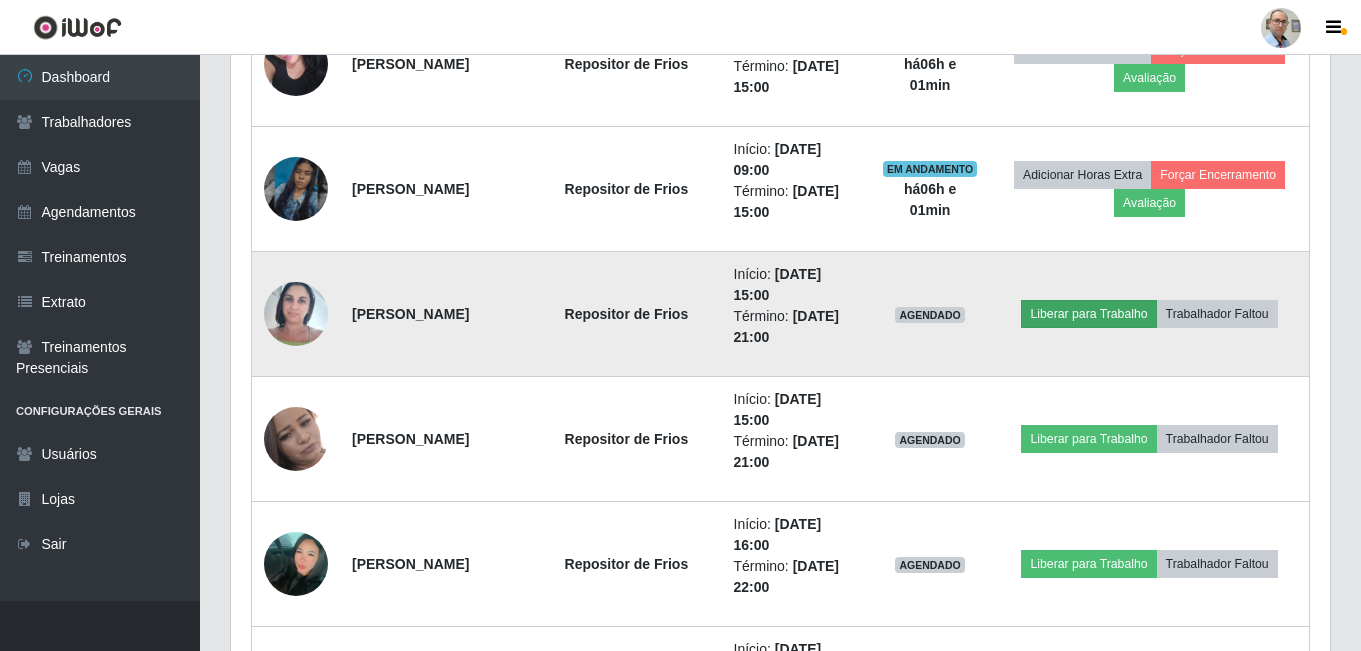 scroll, scrollTop: 999585, scrollLeft: 998911, axis: both 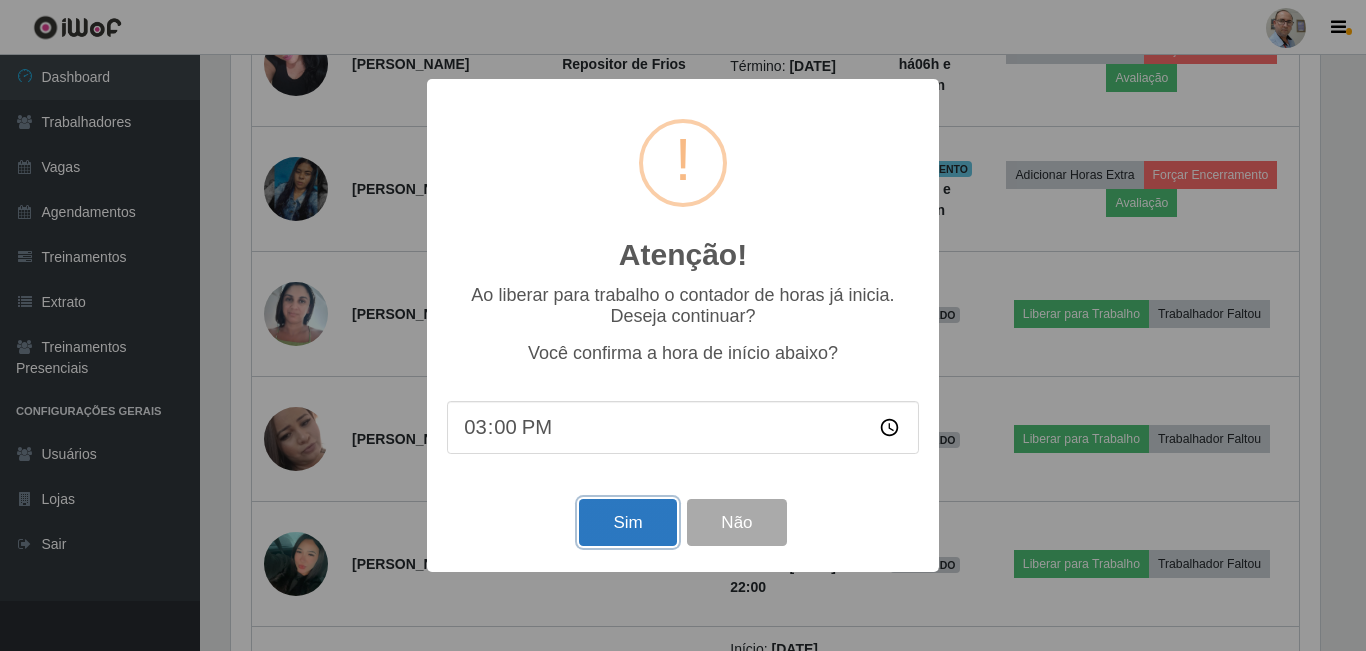 click on "Sim" at bounding box center (627, 522) 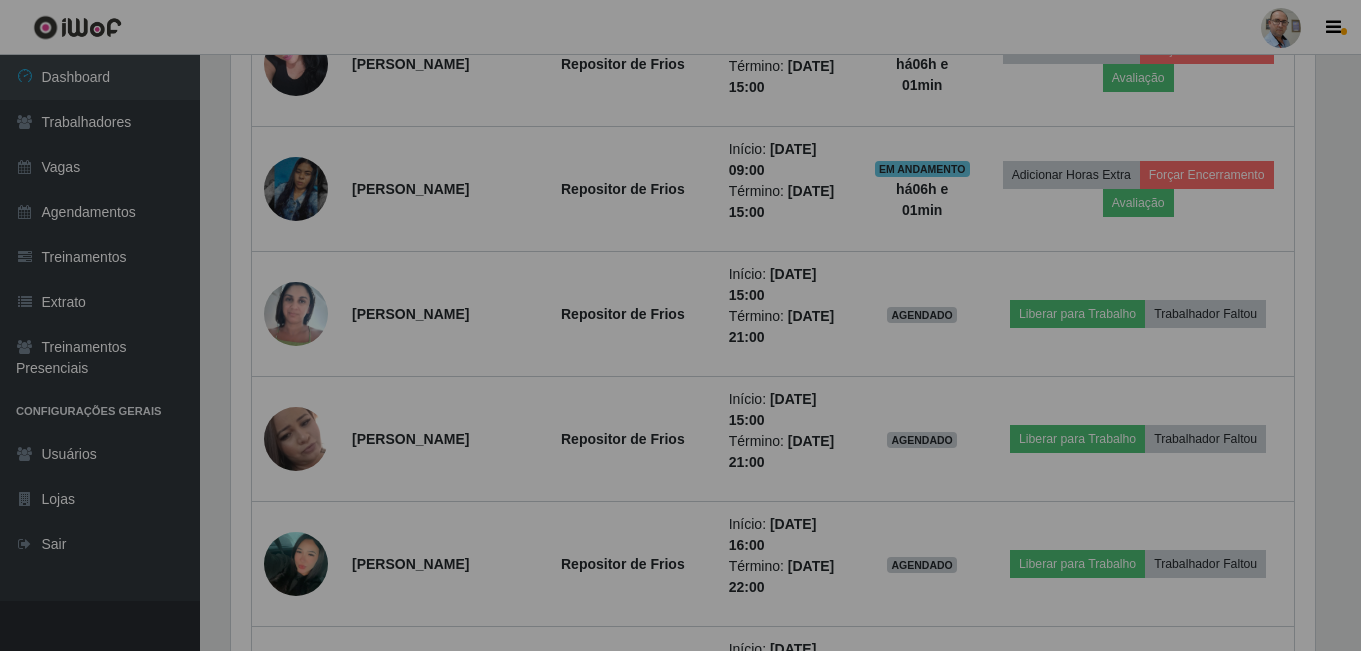 scroll, scrollTop: 999585, scrollLeft: 998901, axis: both 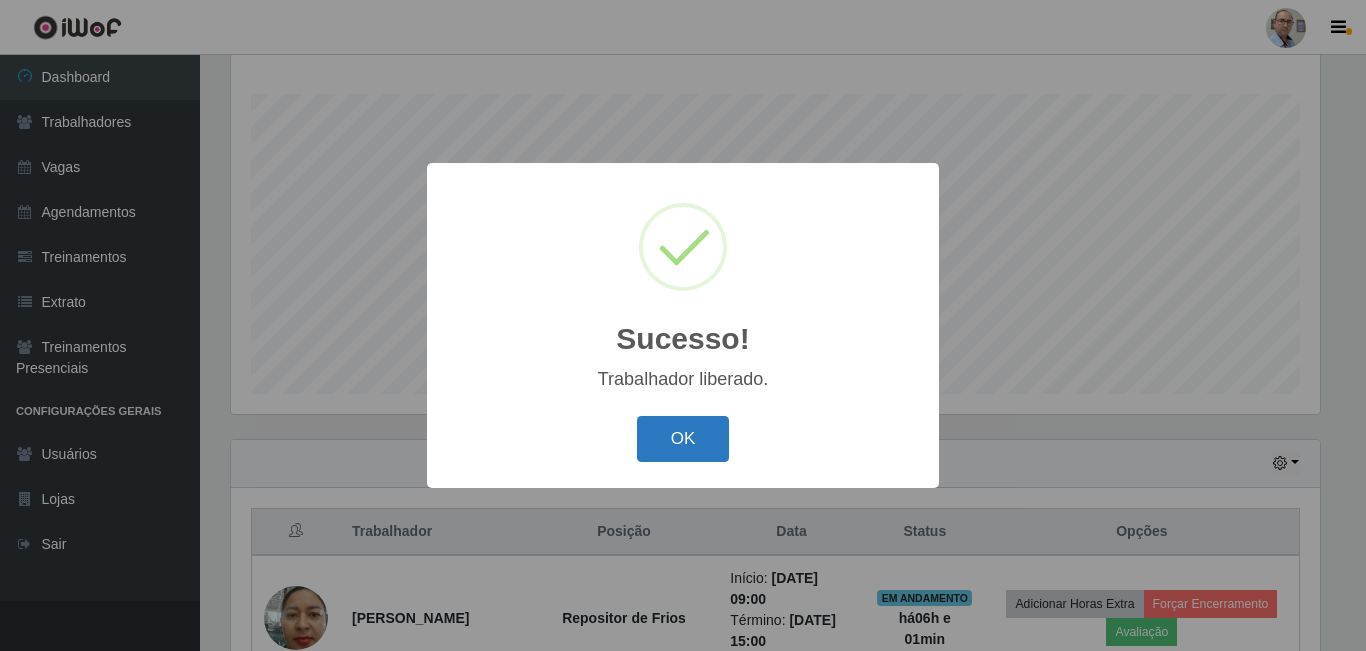click on "OK" at bounding box center [683, 439] 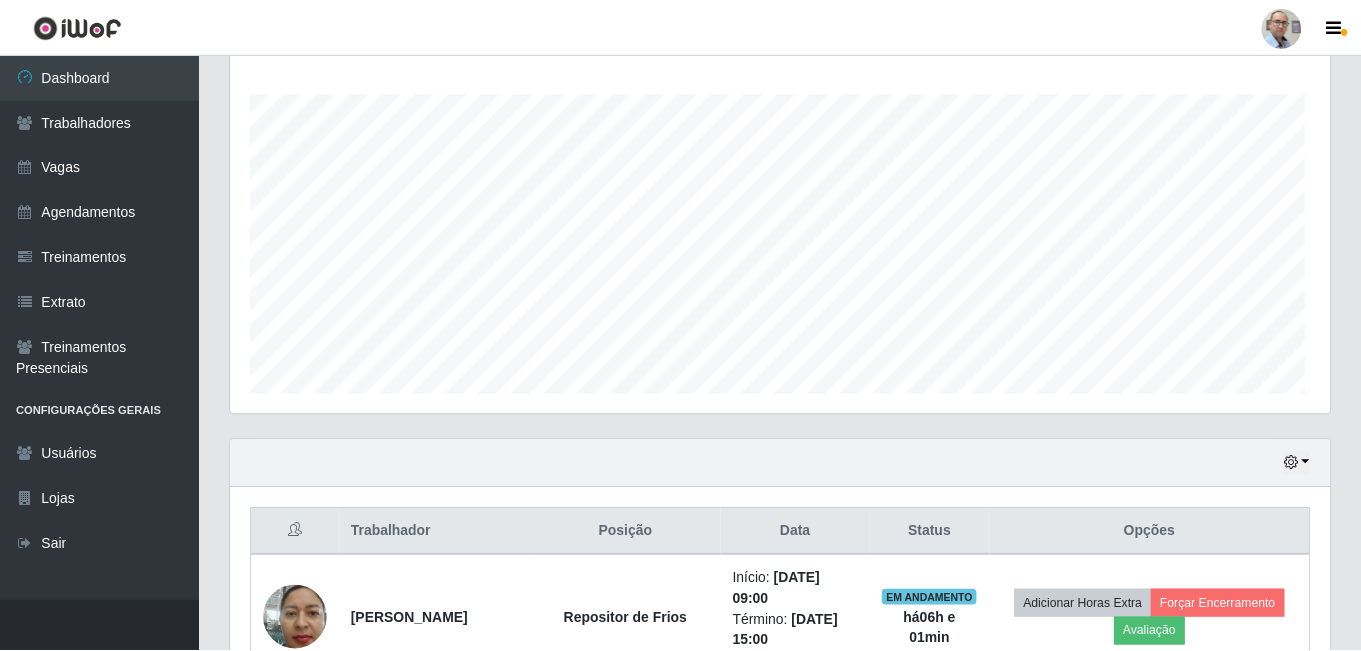 scroll, scrollTop: 999585, scrollLeft: 998901, axis: both 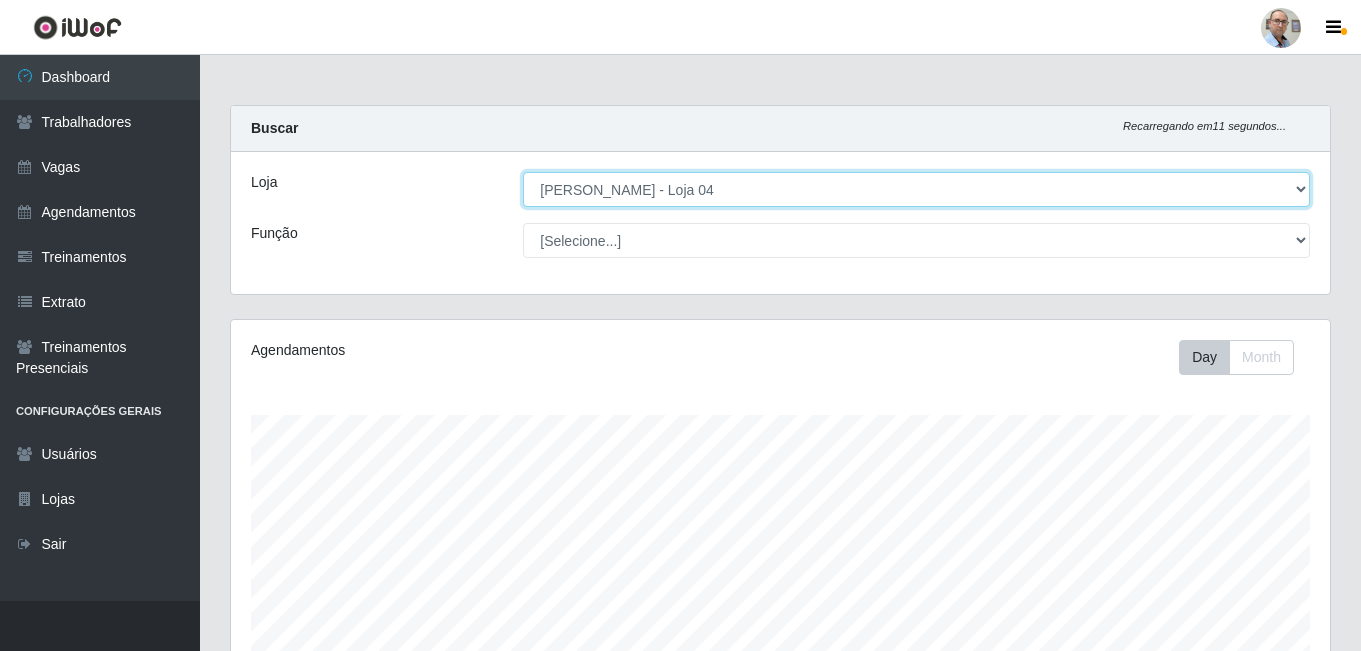 click on "[Selecione...] Mar Vermelho - Loja 04" at bounding box center [916, 189] 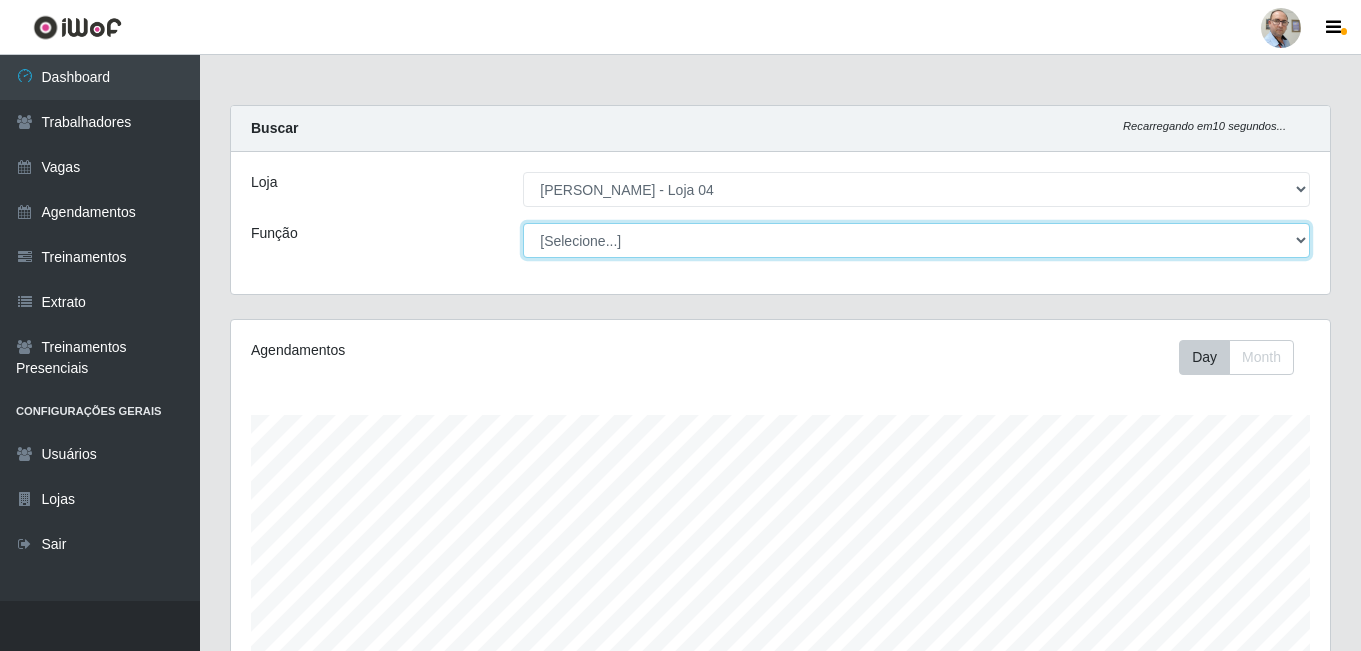 click on "[Selecione...] ASG ASG + ASG ++ Auxiliar de Depósito  Auxiliar de Depósito + Auxiliar de Depósito ++ Auxiliar de Estacionamento Auxiliar de Estacionamento + Auxiliar de Estacionamento ++ Balconista de Frios Balconista de Frios + Balconista de Padaria  Balconista de Padaria + Embalador Embalador + Embalador ++ Operador de Caixa Operador de Caixa + Operador de Caixa ++ Repositor  Repositor + Repositor ++ Repositor de Frios Repositor de Frios + Repositor de Frios ++ Repositor de Hortifruti Repositor de Hortifruti + Repositor de Hortifruti ++" at bounding box center (916, 240) 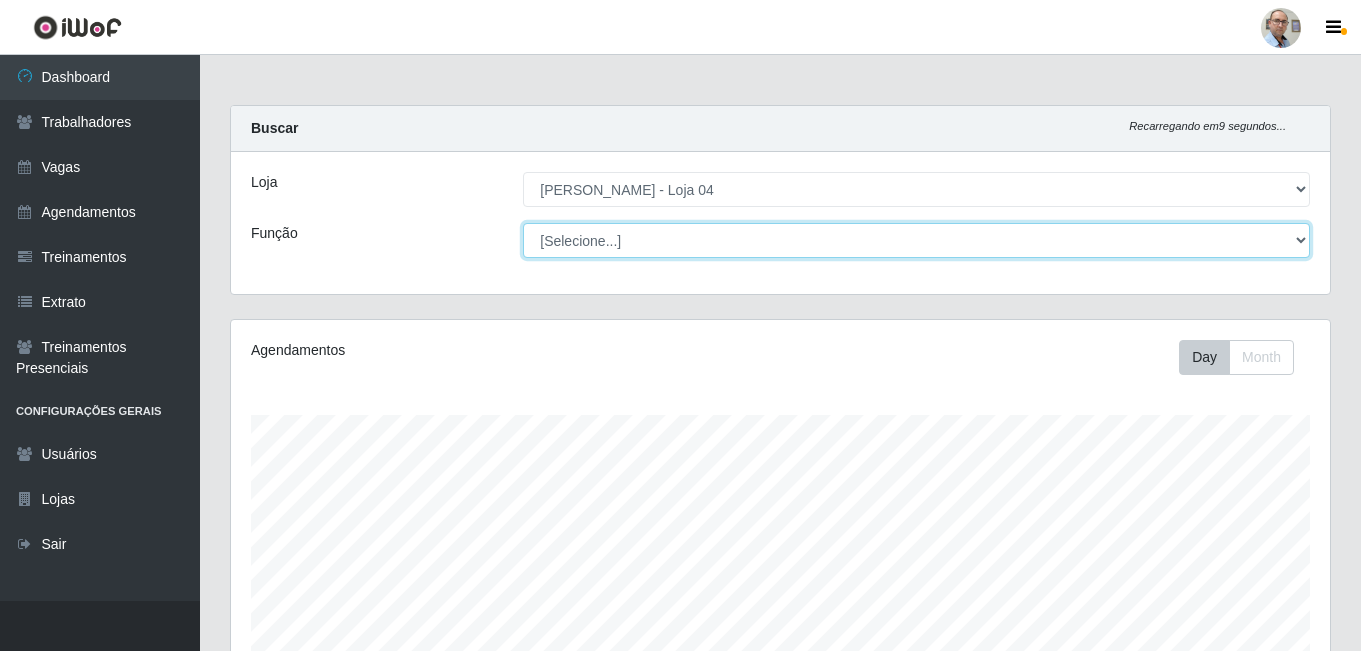 click on "[Selecione...] ASG ASG + ASG ++ Auxiliar de Depósito  Auxiliar de Depósito + Auxiliar de Depósito ++ Auxiliar de Estacionamento Auxiliar de Estacionamento + Auxiliar de Estacionamento ++ Balconista de Frios Balconista de Frios + Balconista de Padaria  Balconista de Padaria + Embalador Embalador + Embalador ++ Operador de Caixa Operador de Caixa + Operador de Caixa ++ Repositor  Repositor + Repositor ++ Repositor de Frios Repositor de Frios + Repositor de Frios ++ Repositor de Hortifruti Repositor de Hortifruti + Repositor de Hortifruti ++" at bounding box center [916, 240] 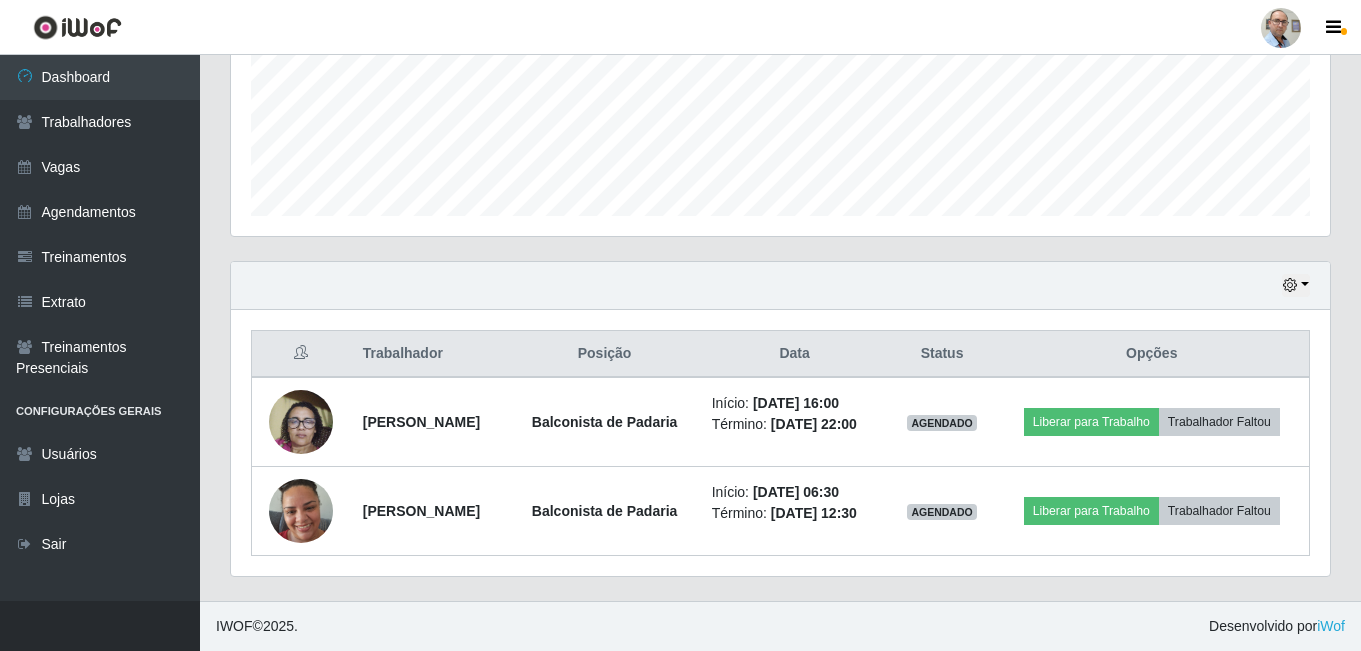 scroll, scrollTop: 0, scrollLeft: 0, axis: both 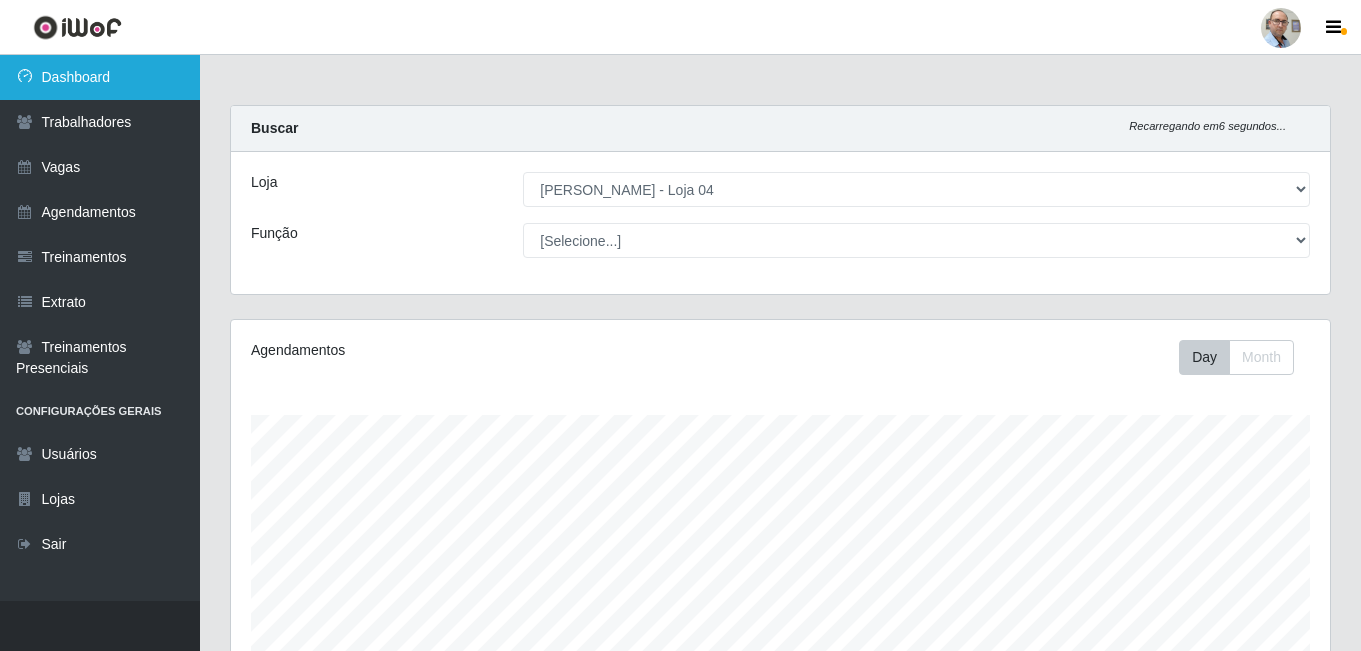 click on "Dashboard" at bounding box center [100, 77] 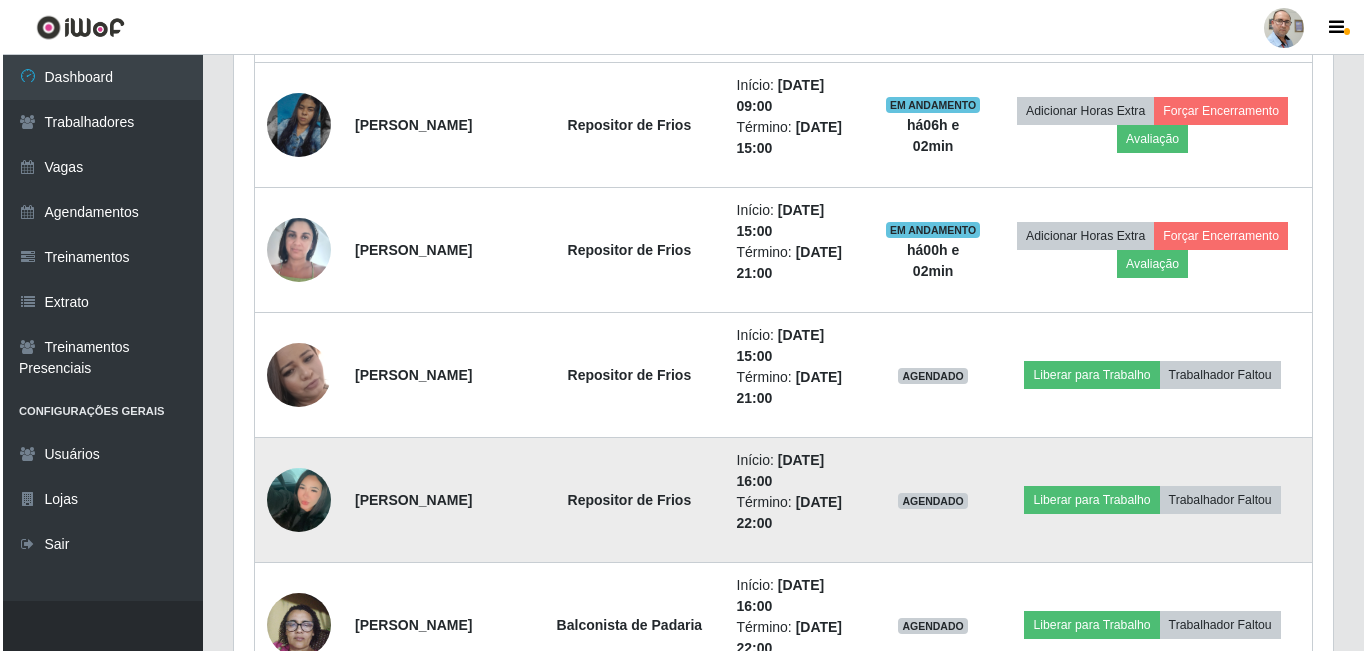 scroll, scrollTop: 1099, scrollLeft: 0, axis: vertical 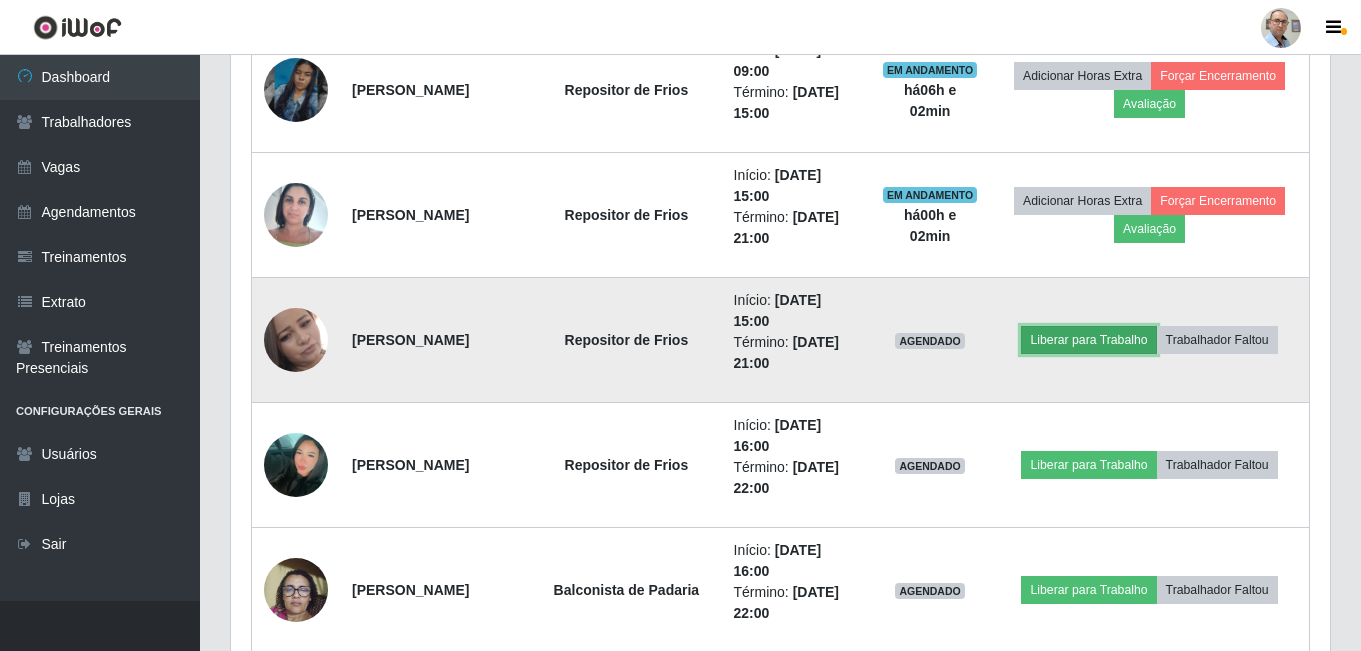 click on "Liberar para Trabalho" at bounding box center (1088, 340) 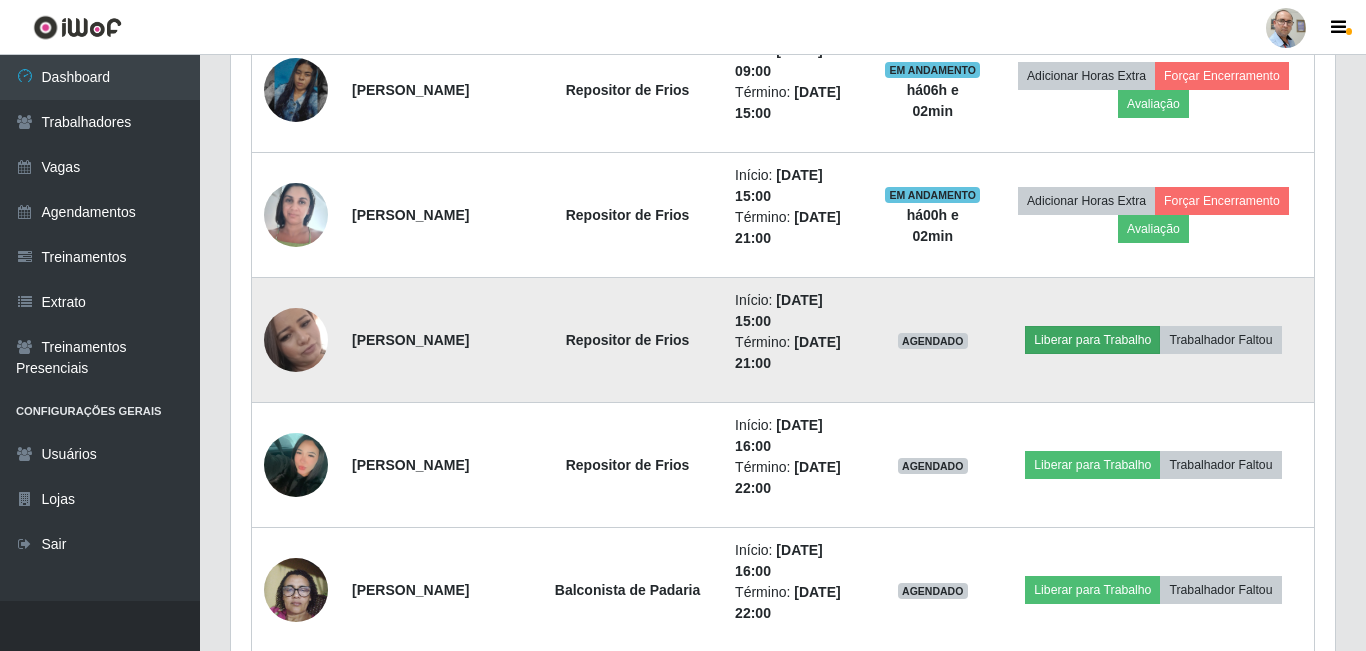 scroll, scrollTop: 999585, scrollLeft: 998911, axis: both 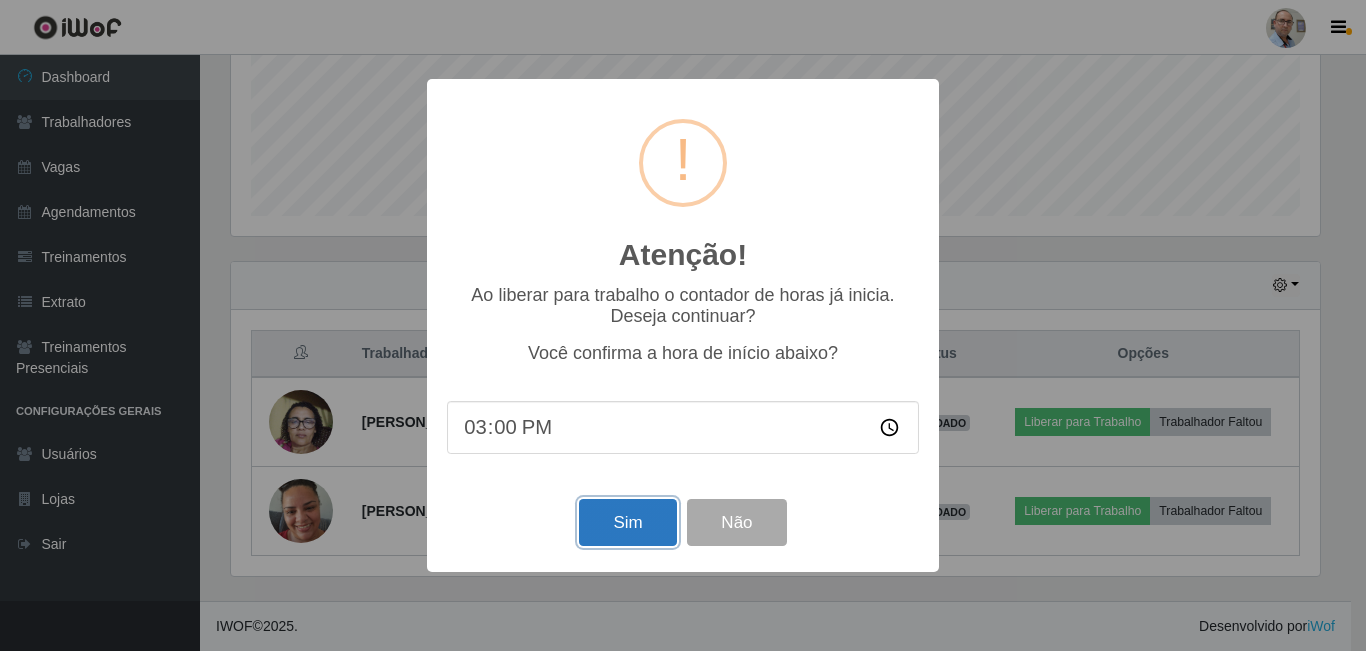 click on "Sim" at bounding box center (627, 522) 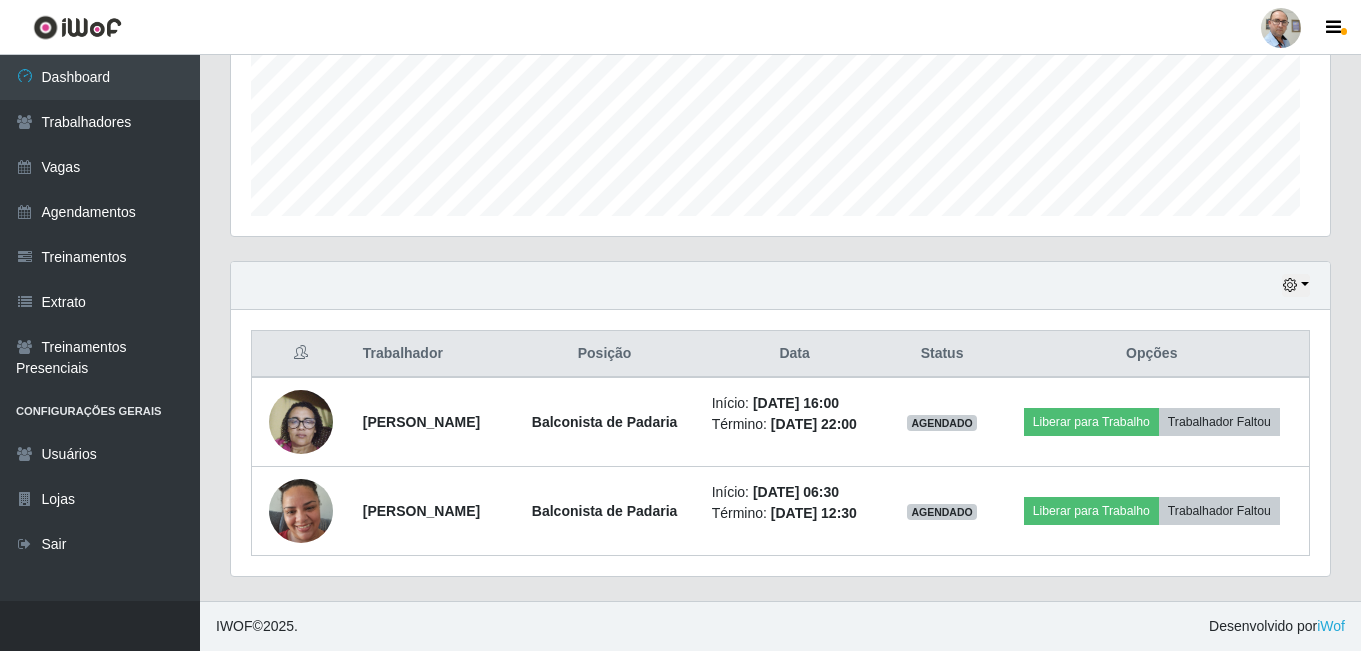 scroll, scrollTop: 999585, scrollLeft: 998901, axis: both 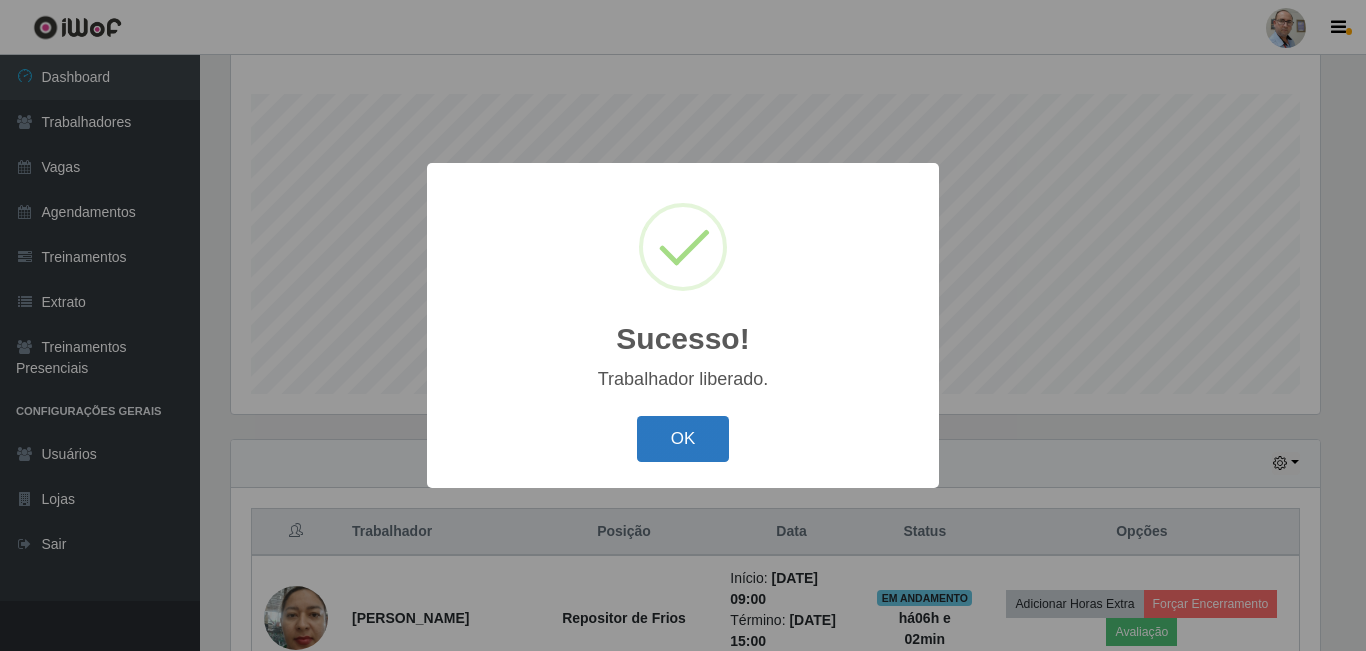 click on "OK" at bounding box center [683, 439] 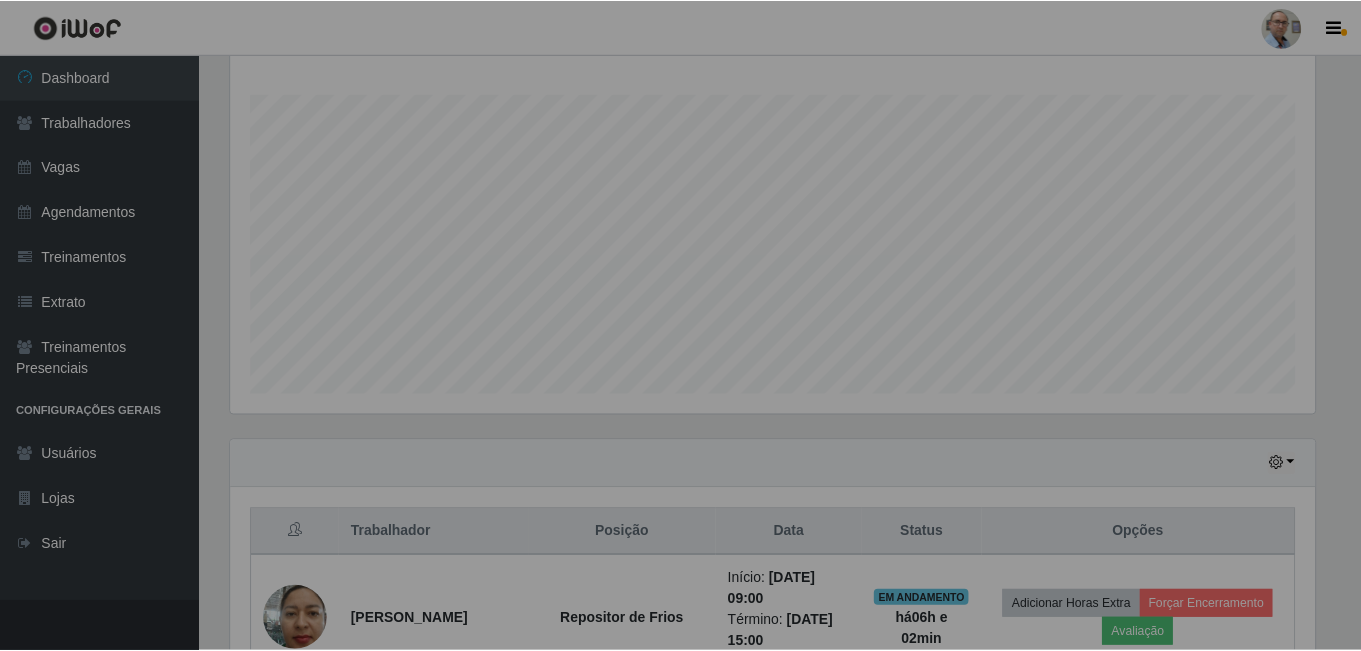 scroll, scrollTop: 999585, scrollLeft: 998901, axis: both 